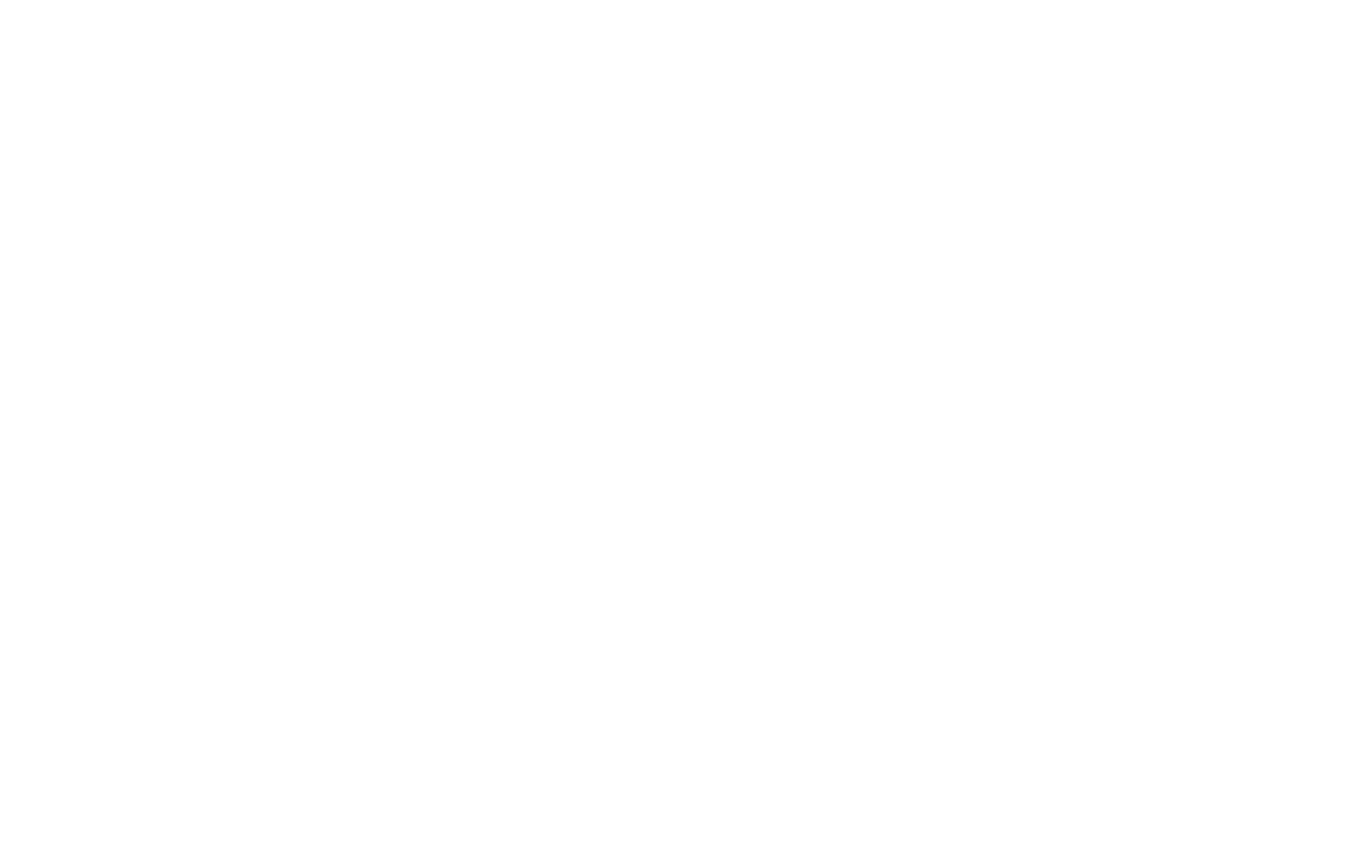 scroll, scrollTop: 0, scrollLeft: 0, axis: both 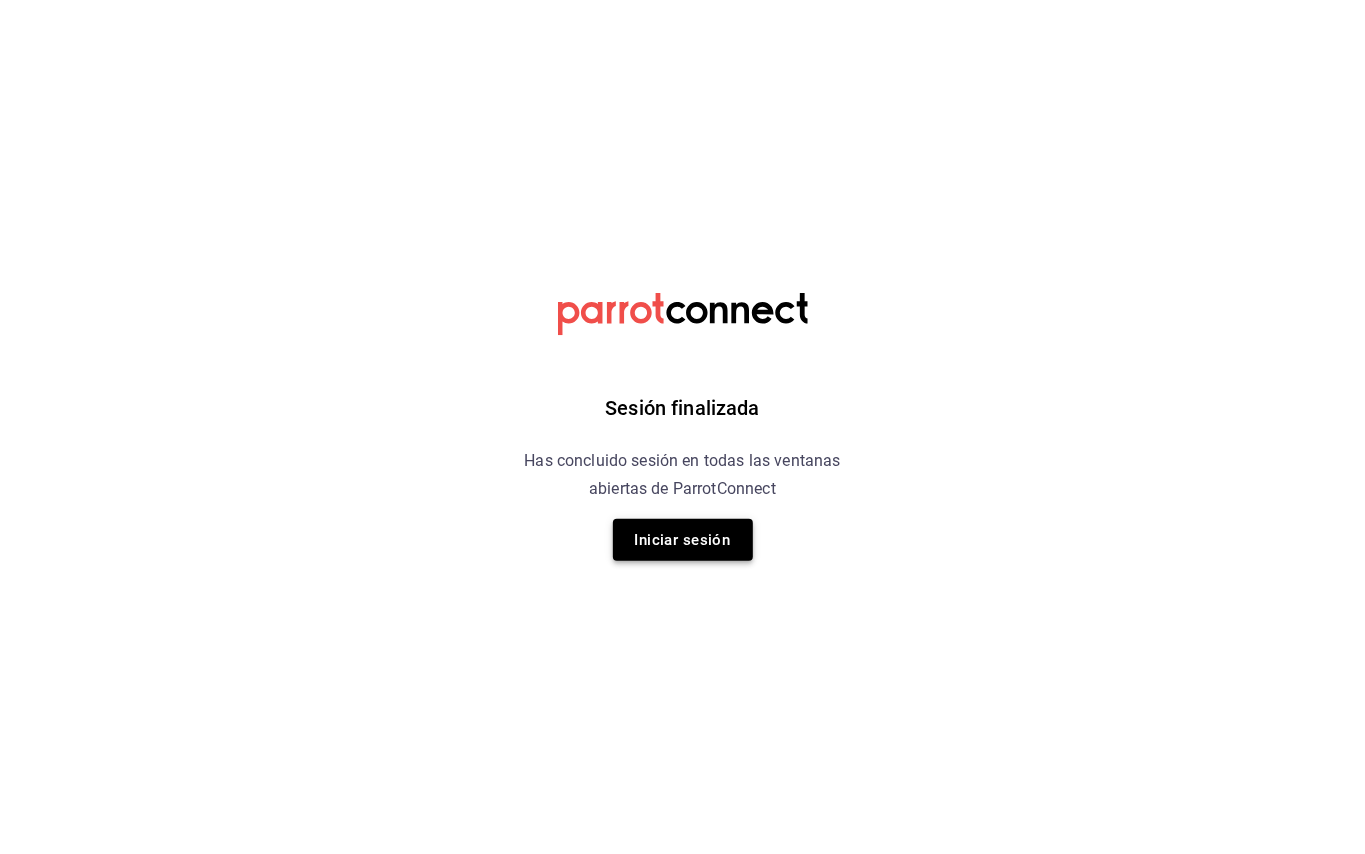 click on "Iniciar sesión" at bounding box center (683, 540) 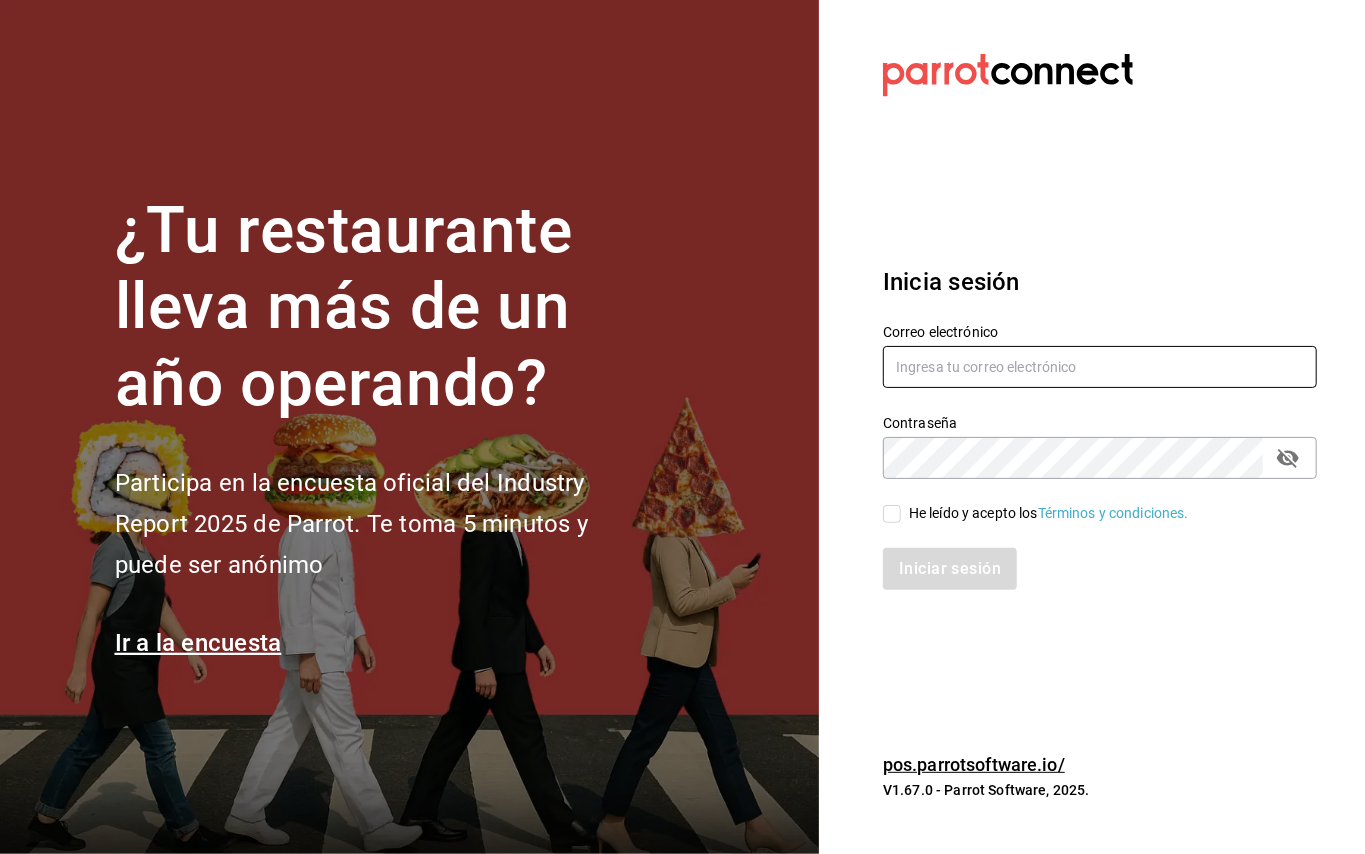 type on "[EMAIL]" 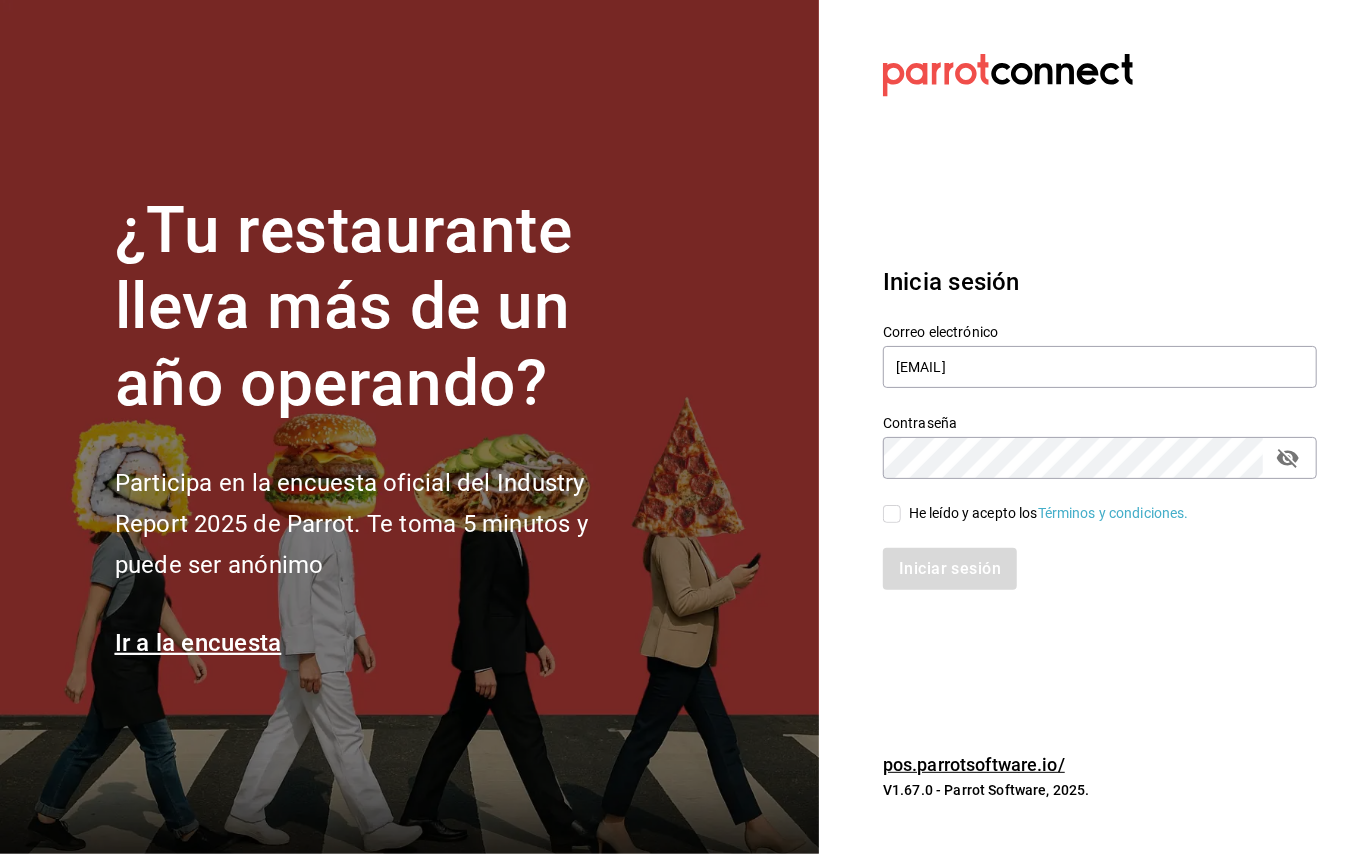 click on "He leído y acepto los  Términos y condiciones." at bounding box center [892, 514] 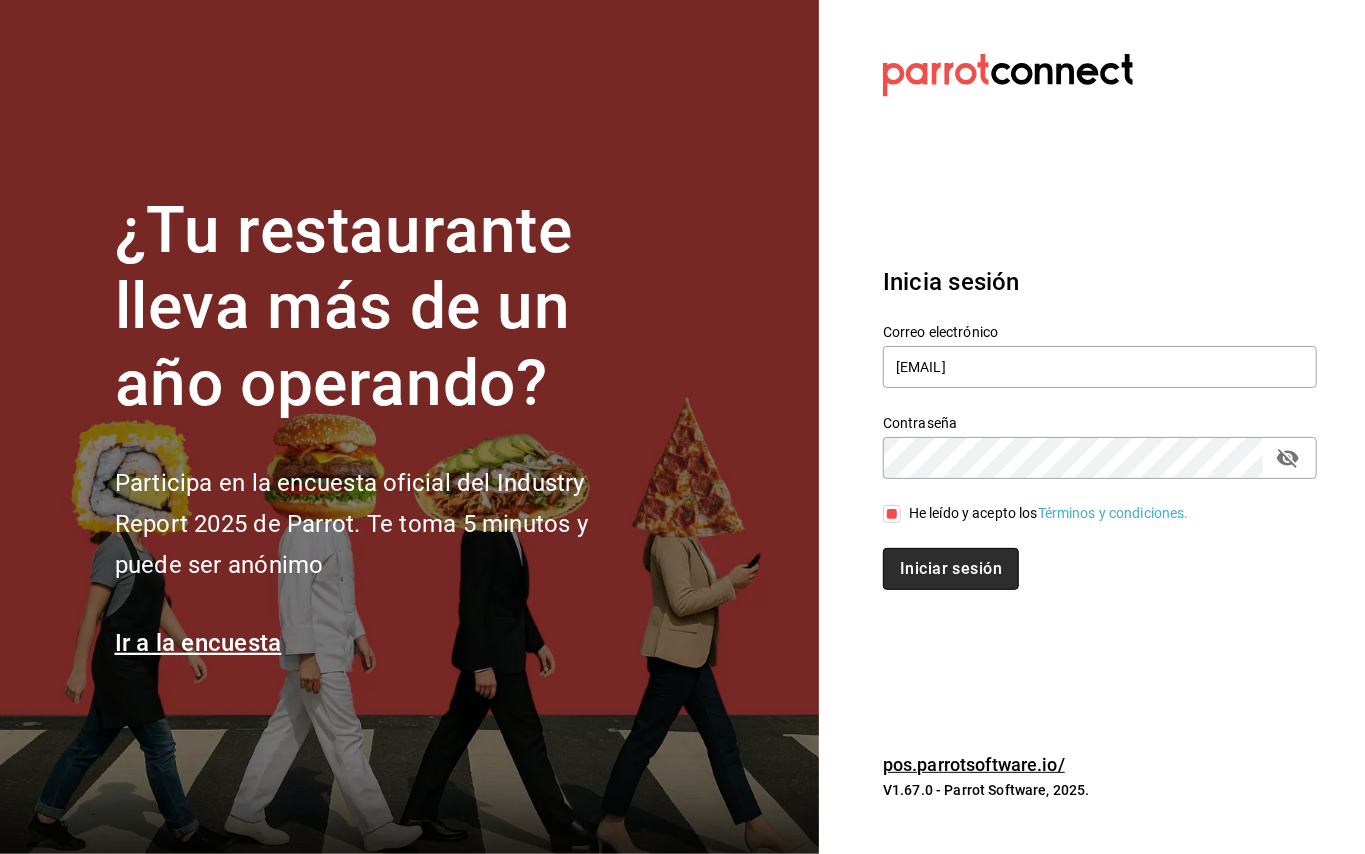 click on "Iniciar sesión" at bounding box center (951, 569) 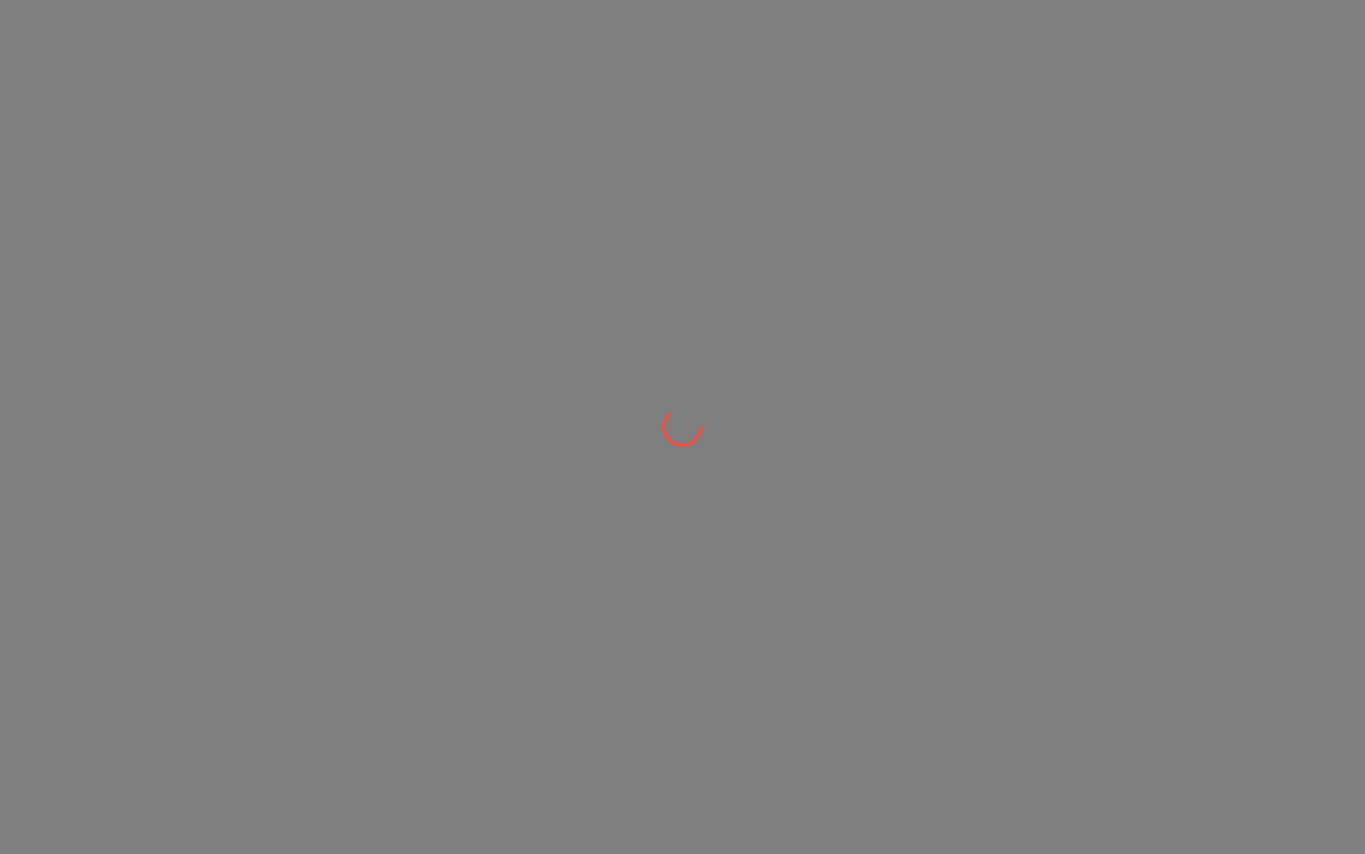 scroll, scrollTop: 0, scrollLeft: 0, axis: both 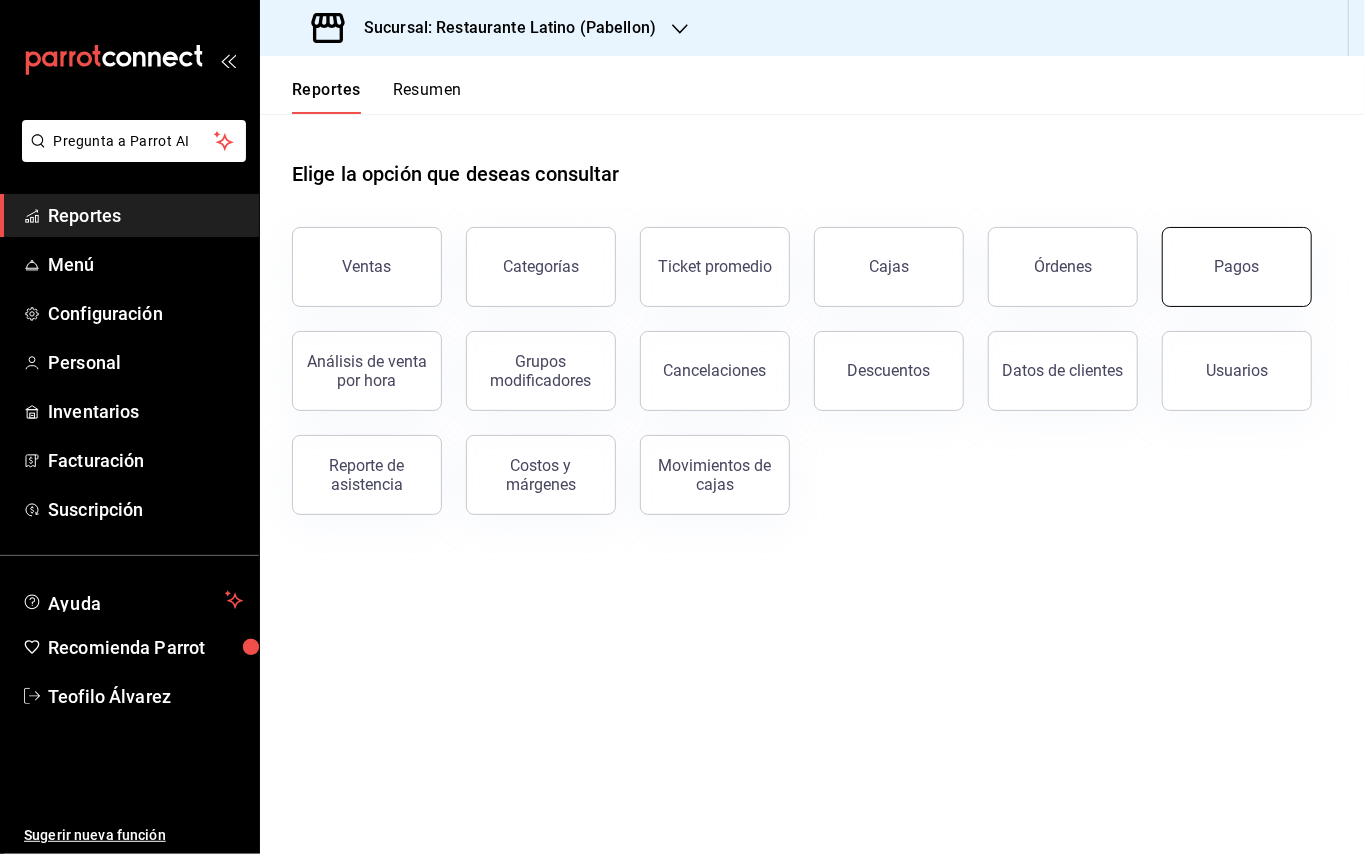 click on "Pagos" at bounding box center [1237, 267] 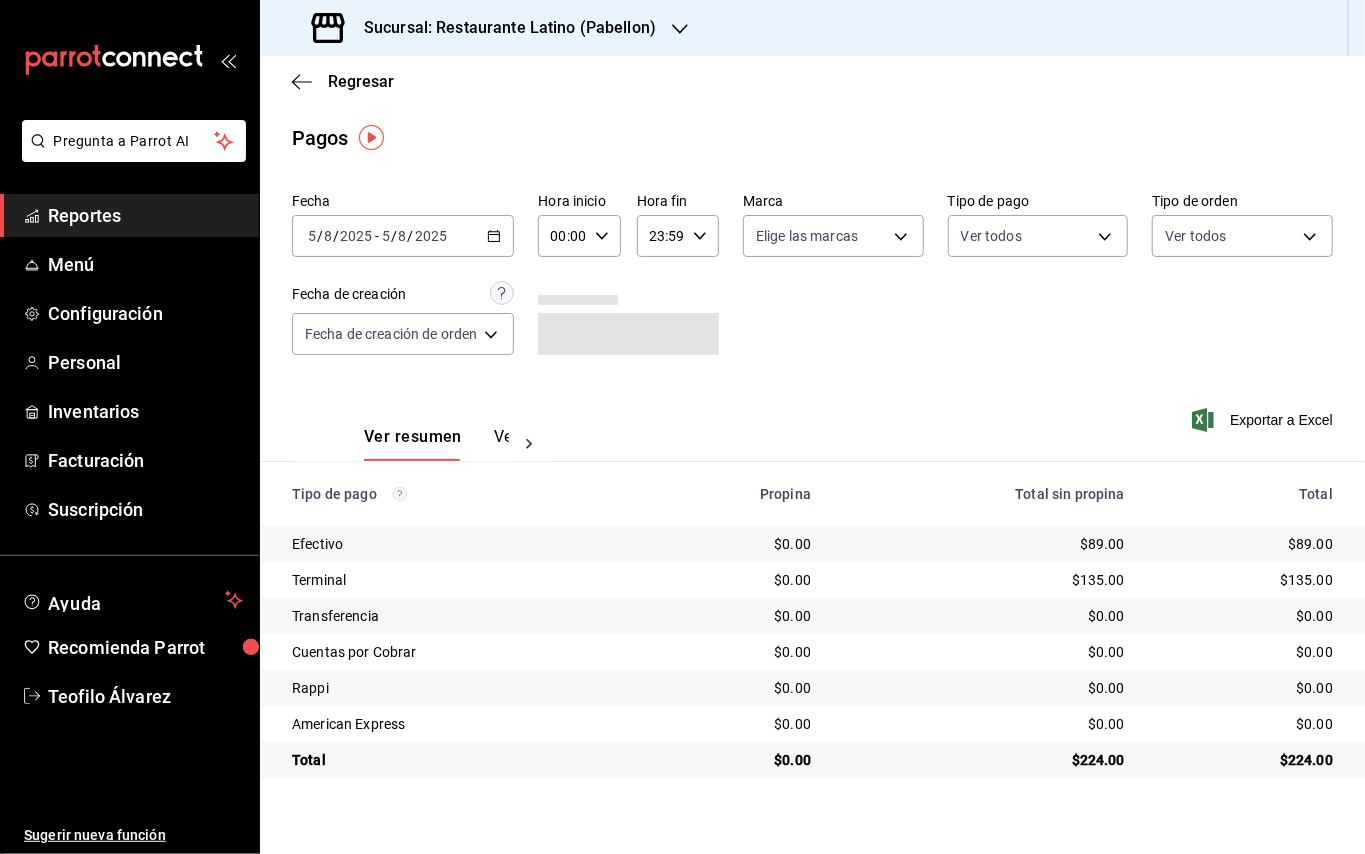 click on "2025-08-05 5 / 8 / 2025 - 2025-08-05 5 / 8 / 2025" at bounding box center (403, 236) 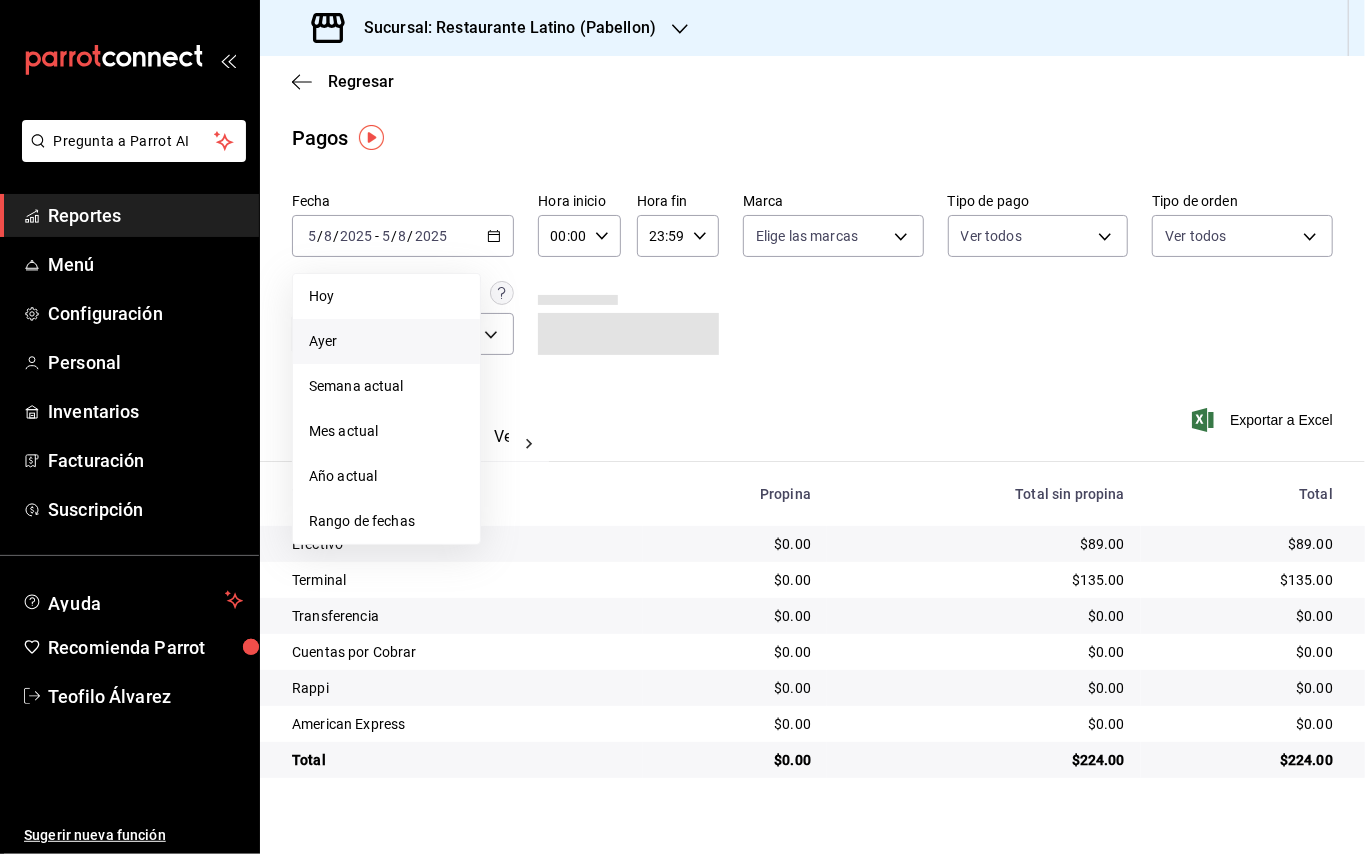 click on "Ayer" at bounding box center [386, 341] 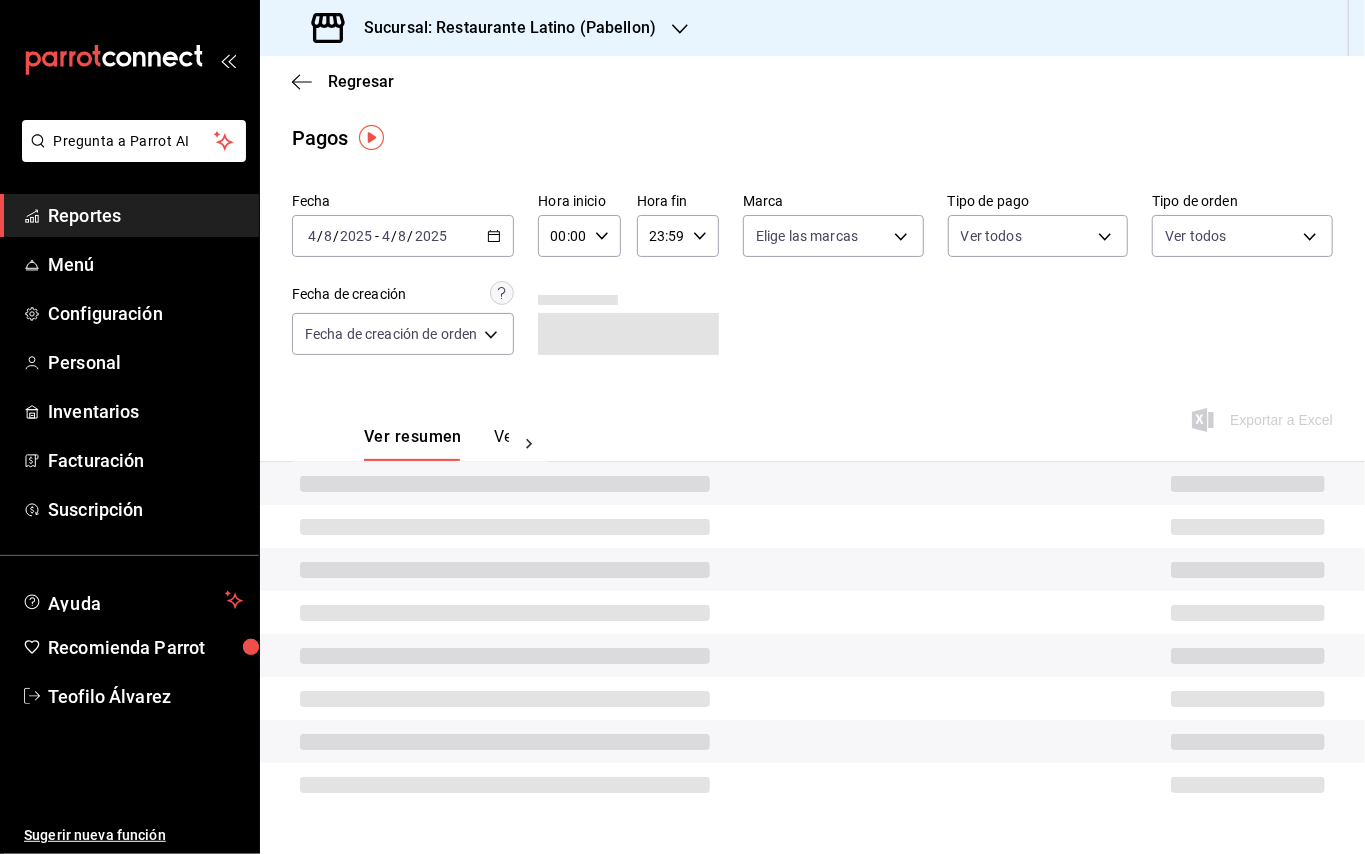 click on "Sucursal: Restaurante Latino (Pabellon)" at bounding box center (502, 28) 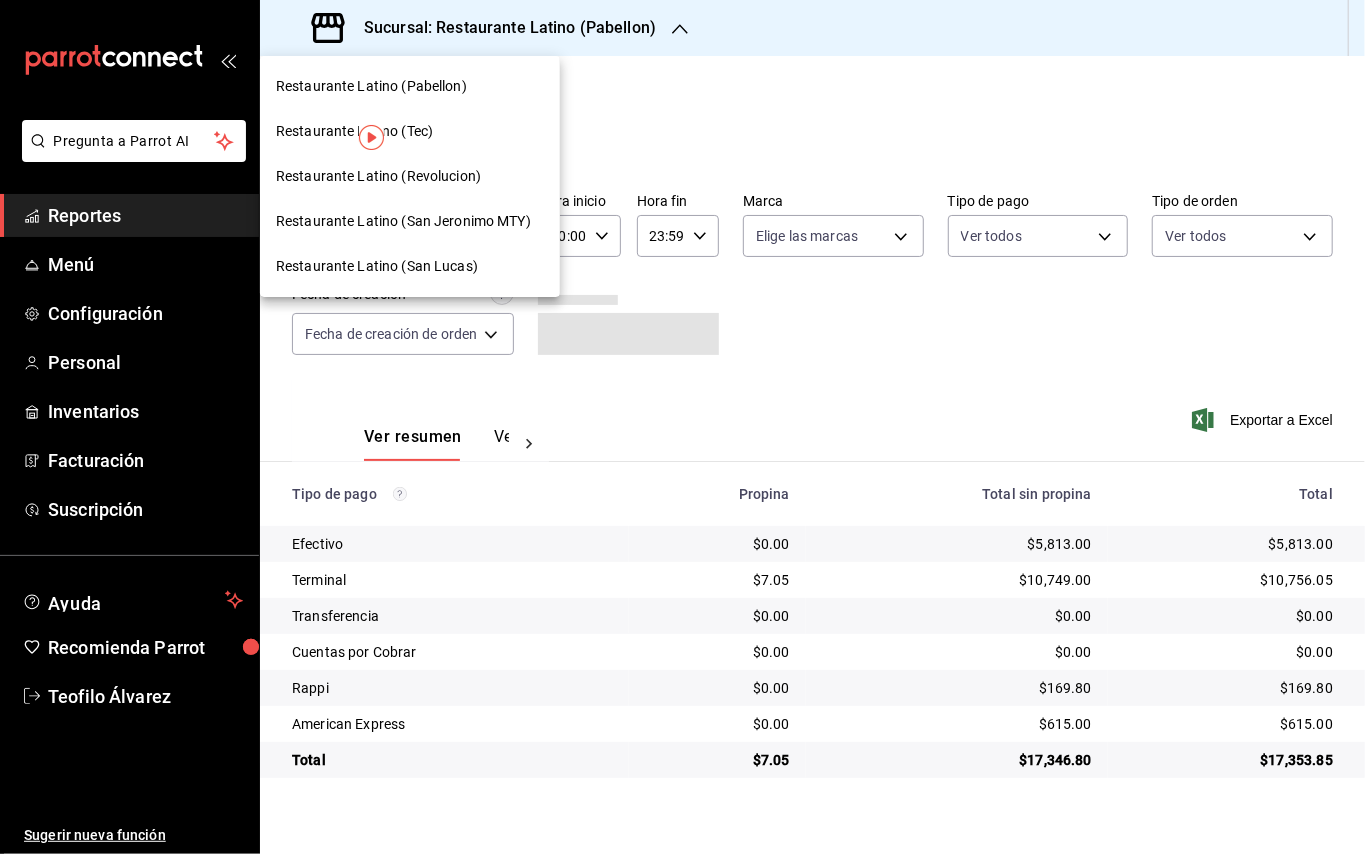 click on "Restaurante Latino (San Jeronimo MTY)" at bounding box center [410, 221] 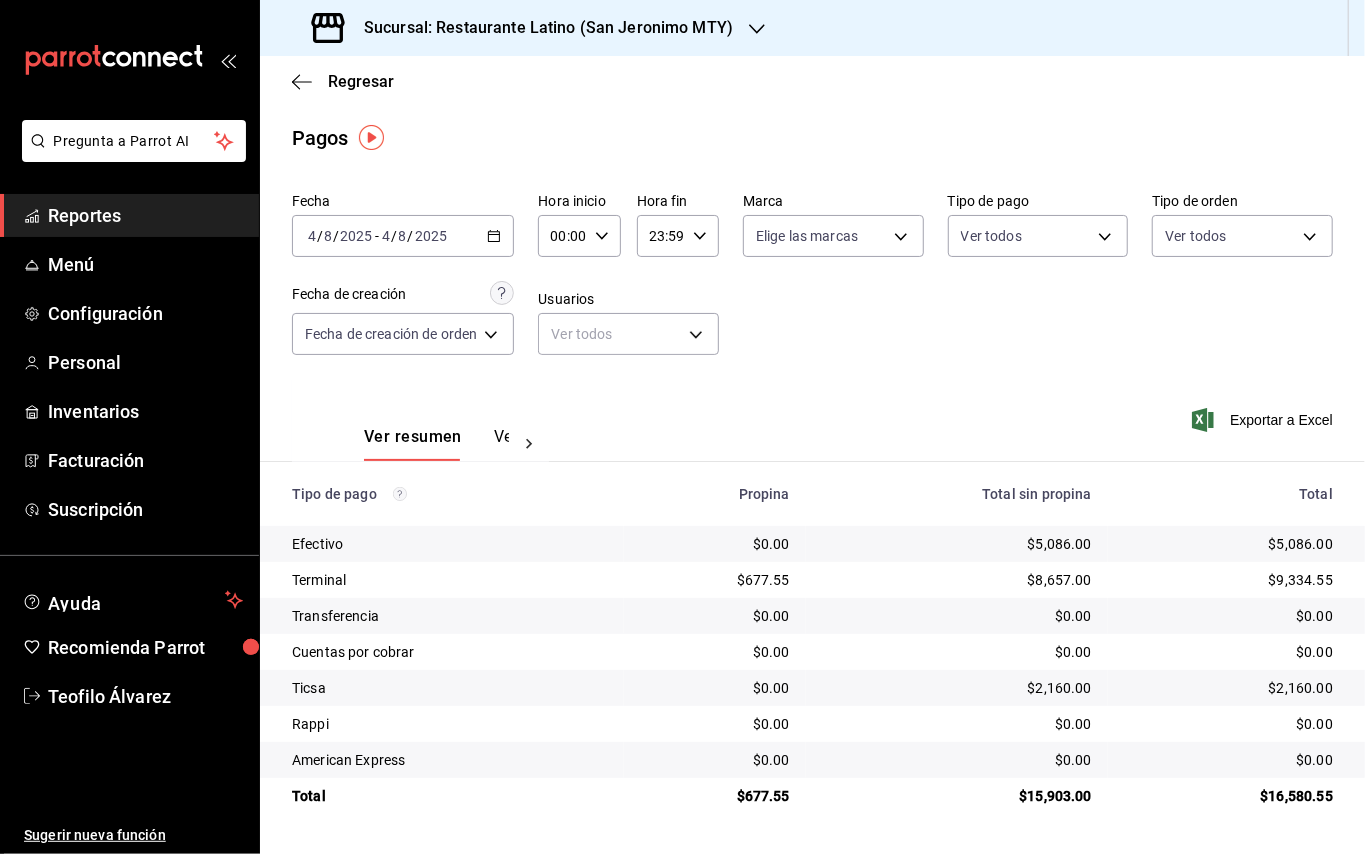 click 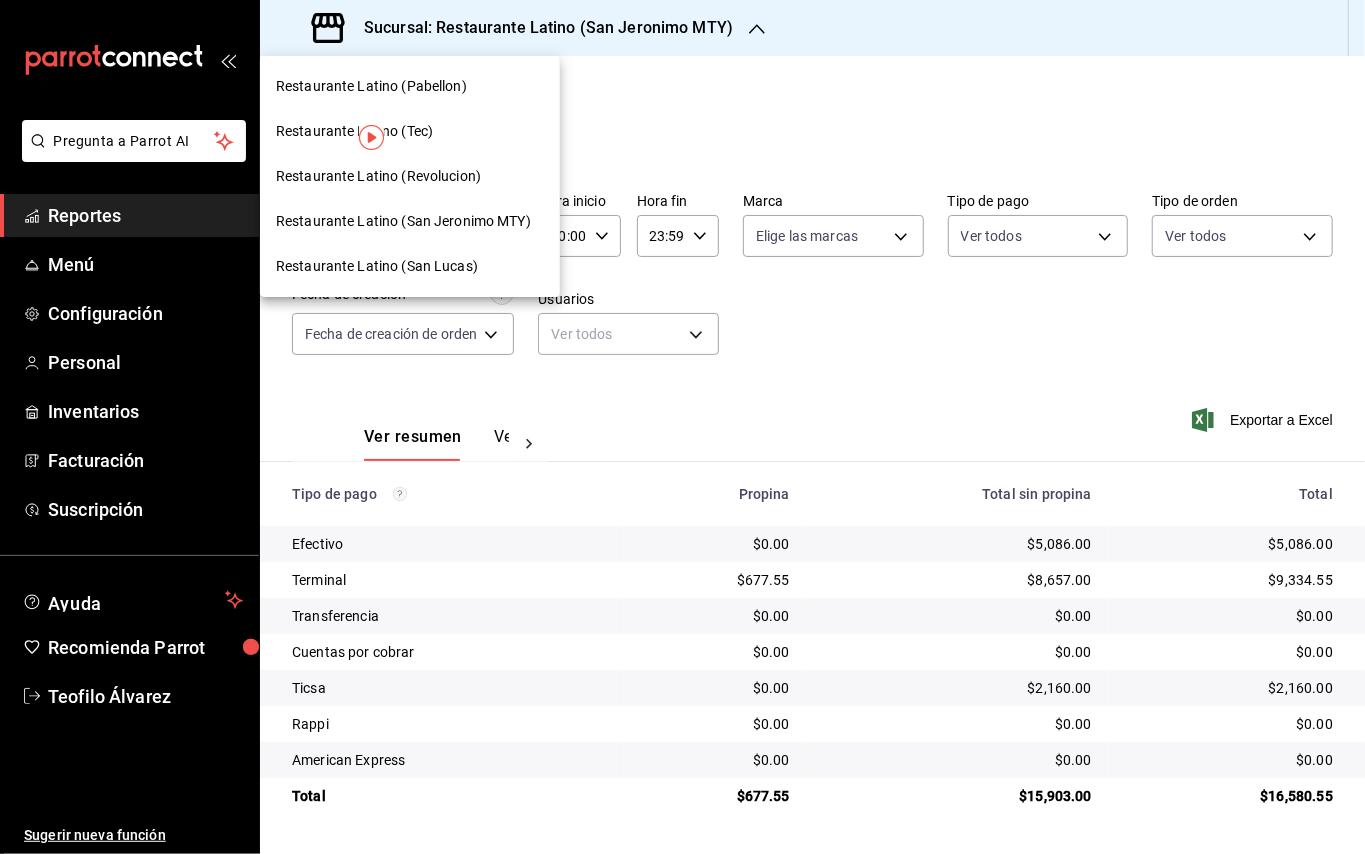 click on "Restaurante Latino (Revolucion)" at bounding box center [378, 176] 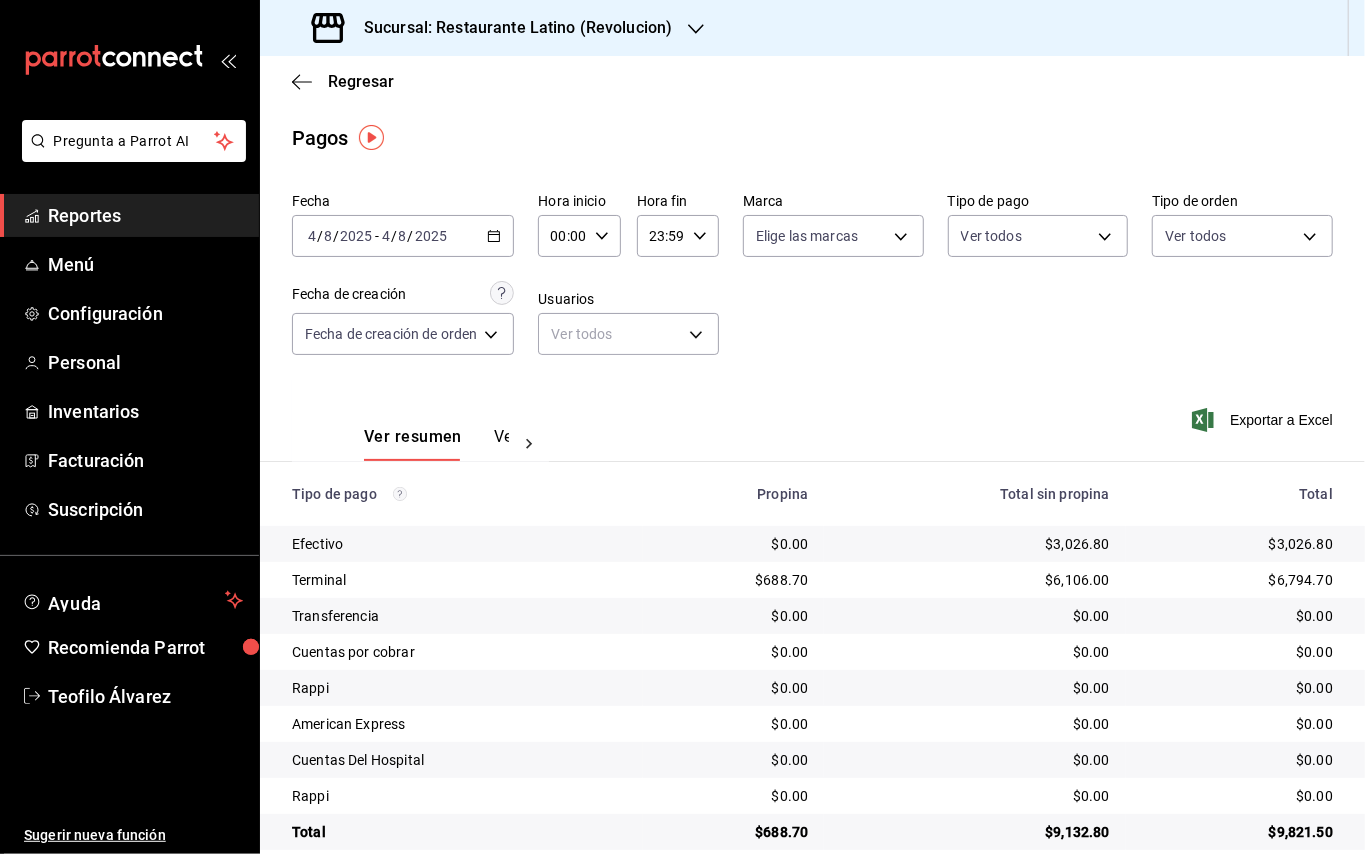 click on "Sucursal: Restaurante Latino (Revolucion)" at bounding box center (494, 28) 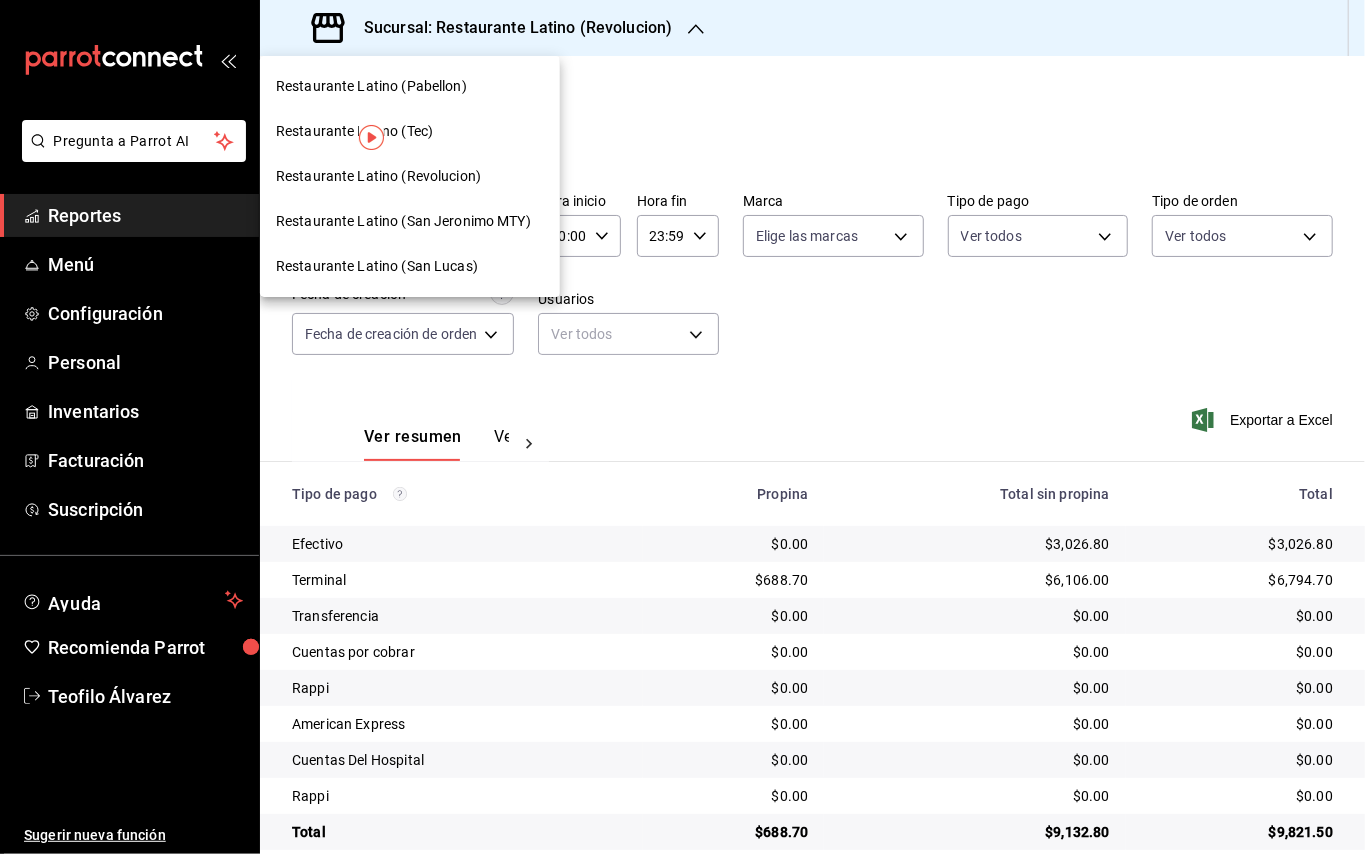 click on "Restaurante Latino (Pabellon)" at bounding box center [410, 86] 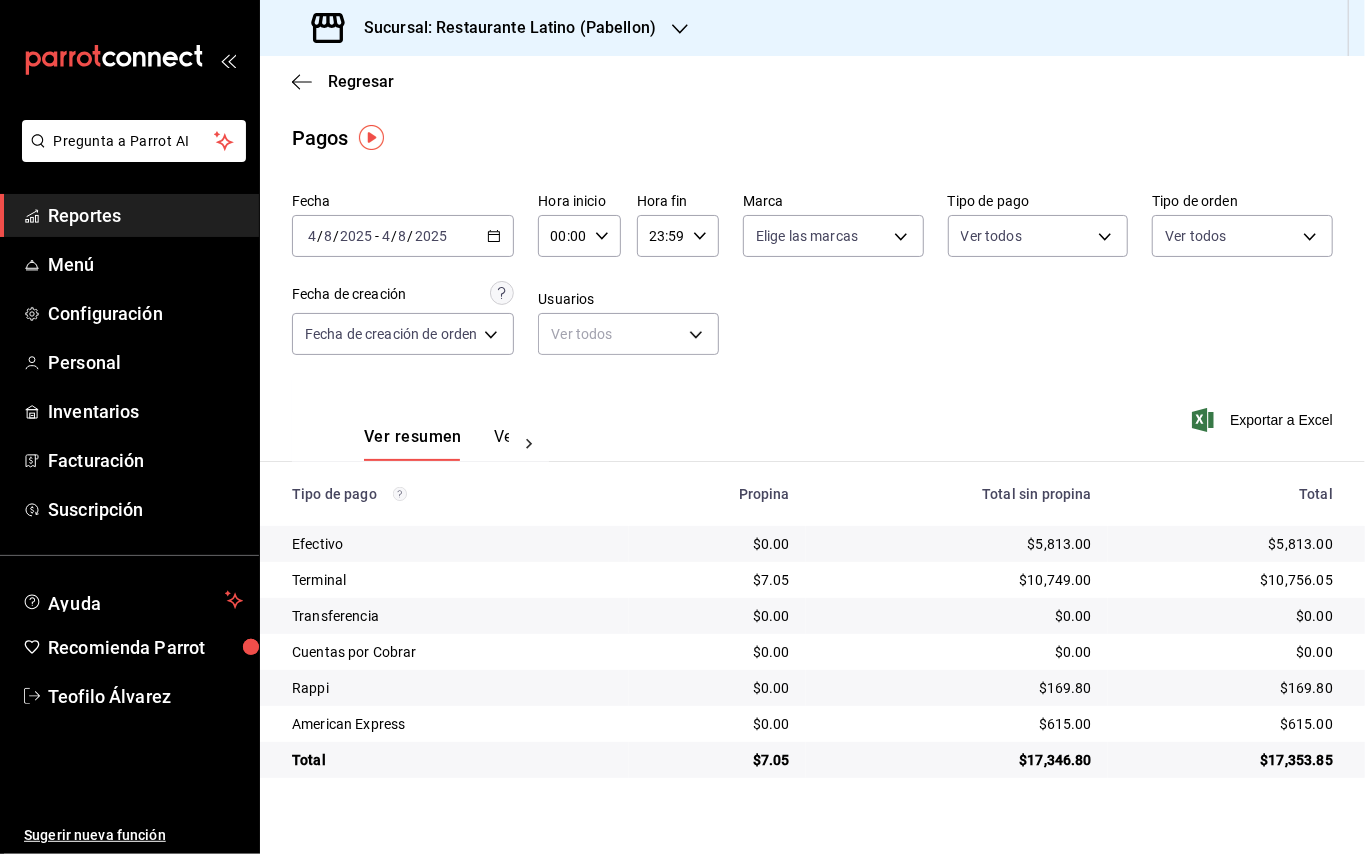 click on "Sucursal: Restaurante Latino (Pabellon)" at bounding box center [502, 28] 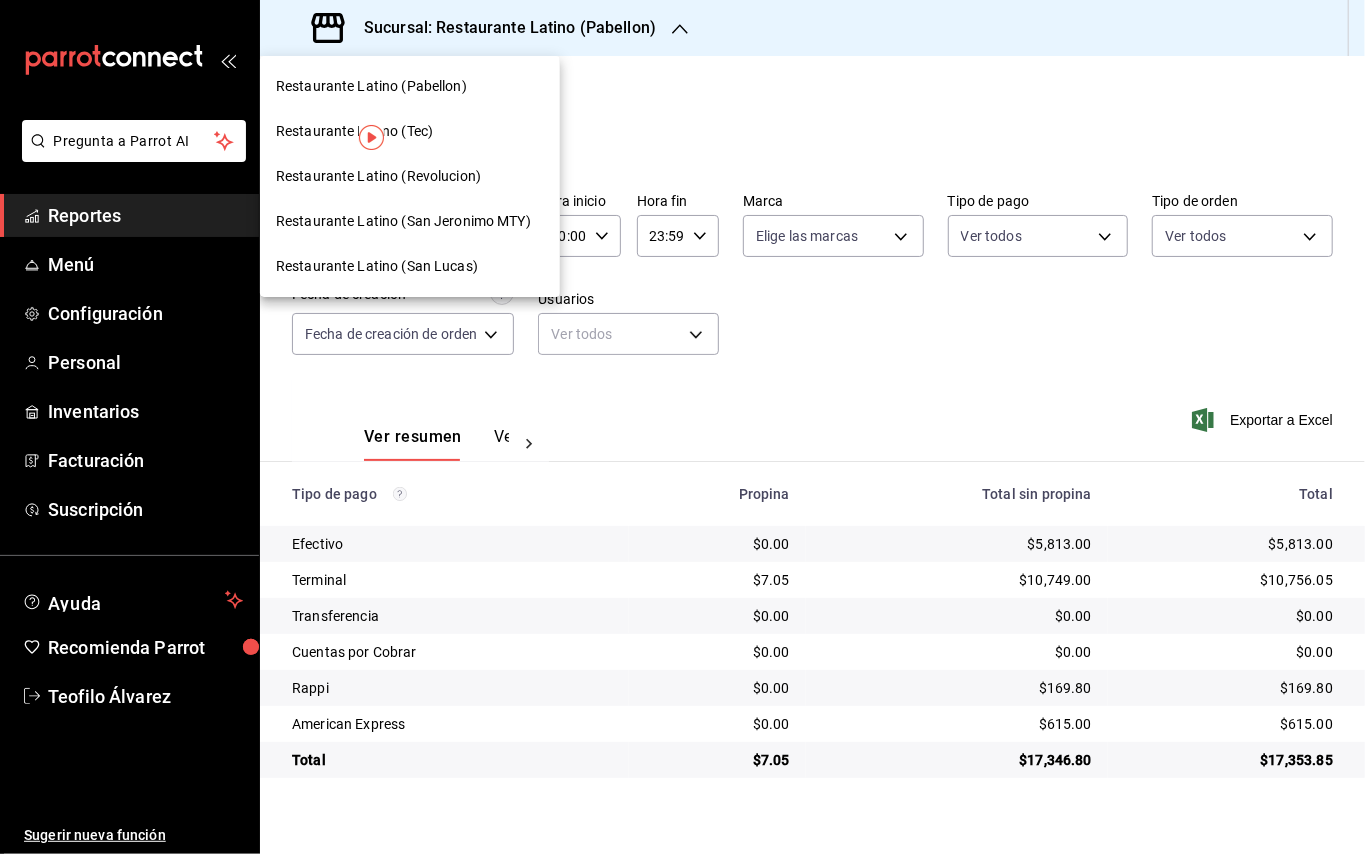 click on "Restaurante Latino (San Lucas)" at bounding box center [377, 266] 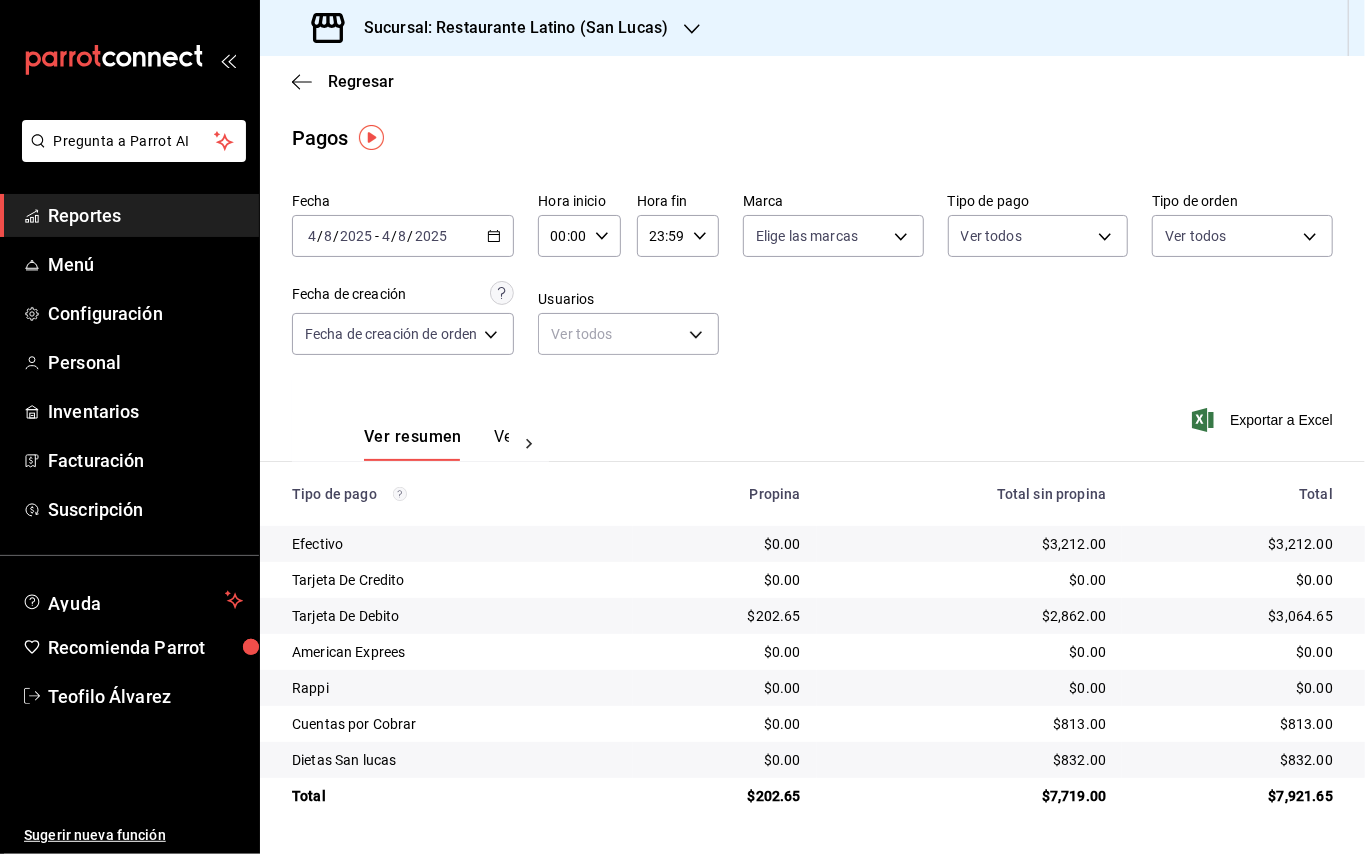 click on "Sucursal: Restaurante Latino (San Lucas)" at bounding box center [492, 28] 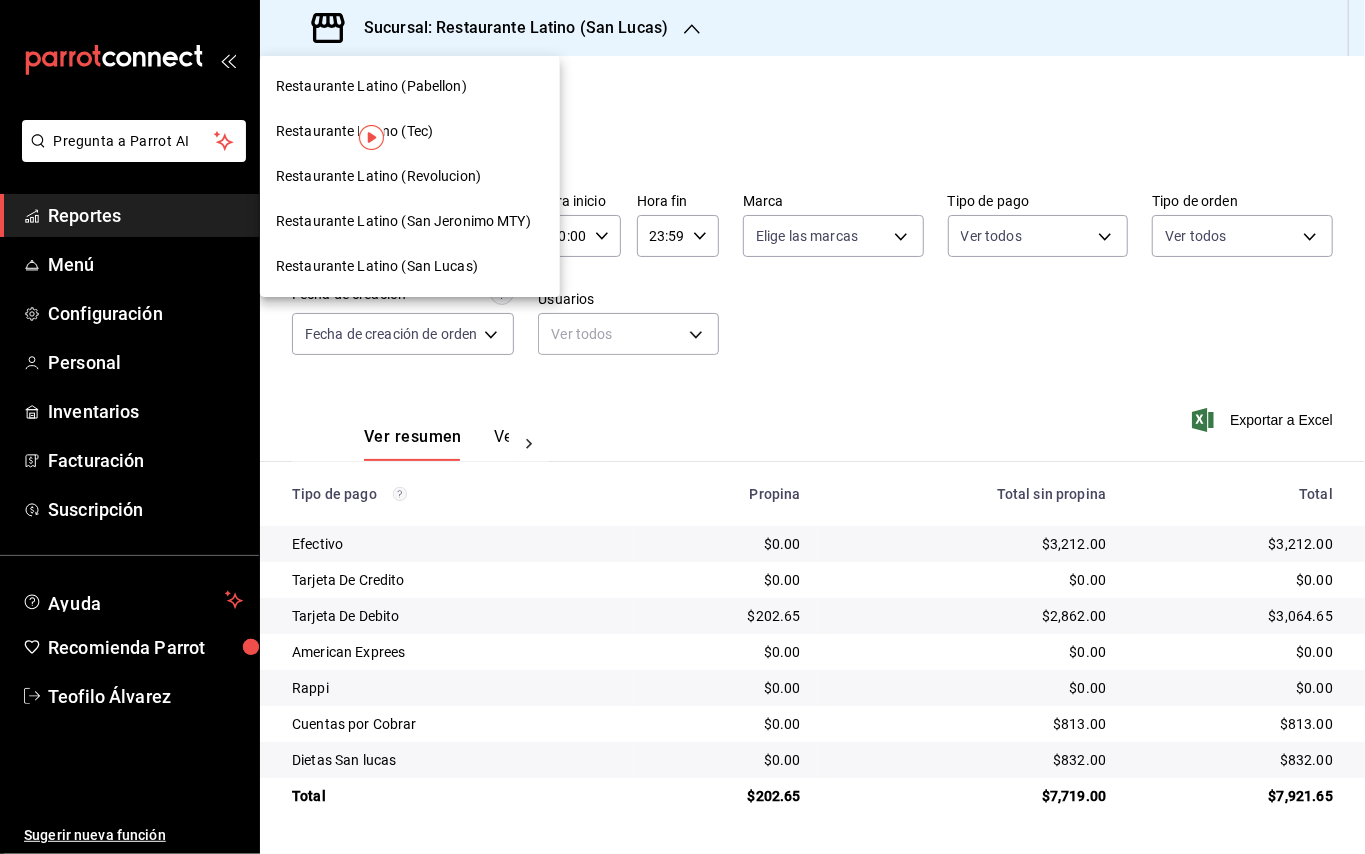 click on "Restaurante Latino (San Lucas)" at bounding box center [377, 266] 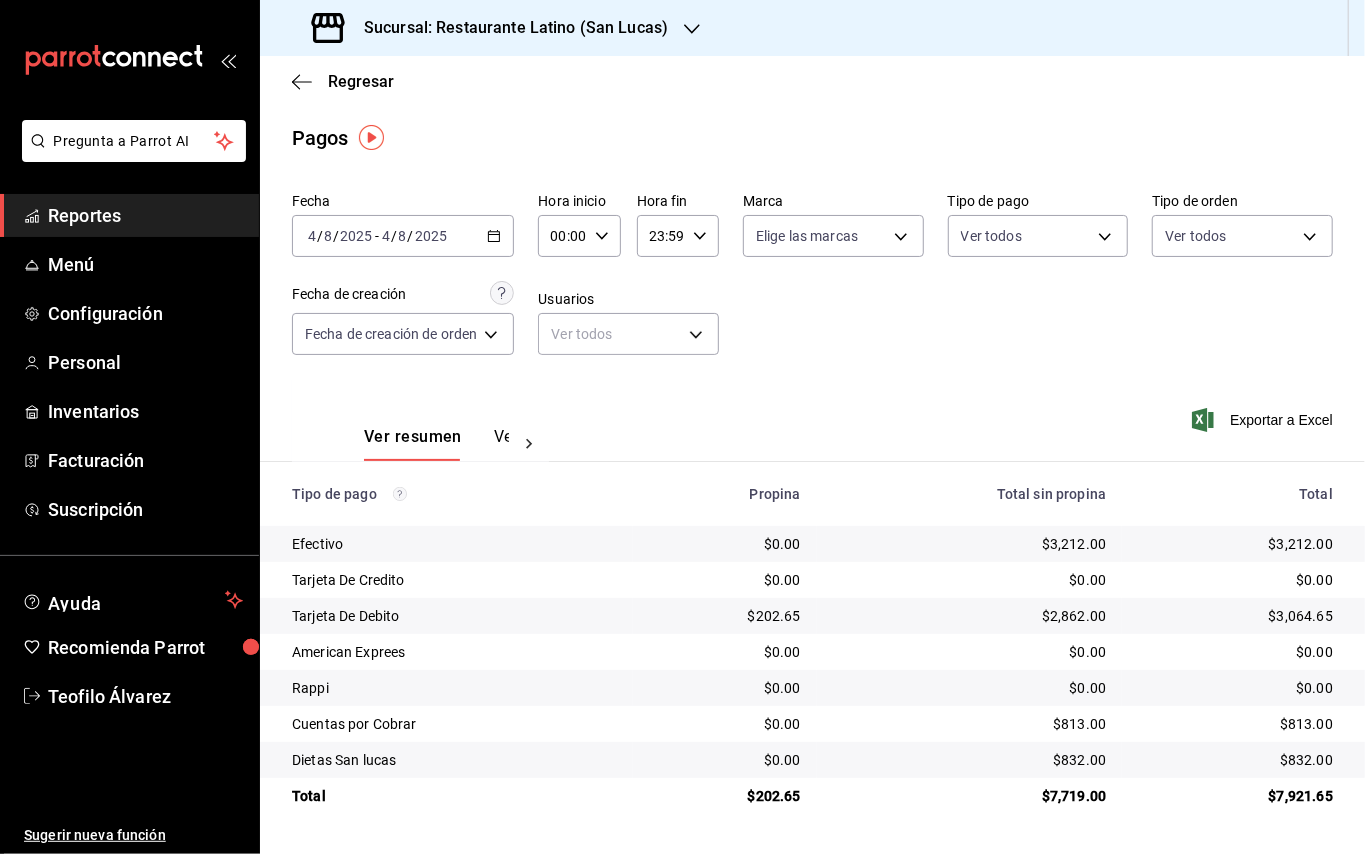 click on "Sucursal: Restaurante Latino (San Lucas)" at bounding box center [508, 28] 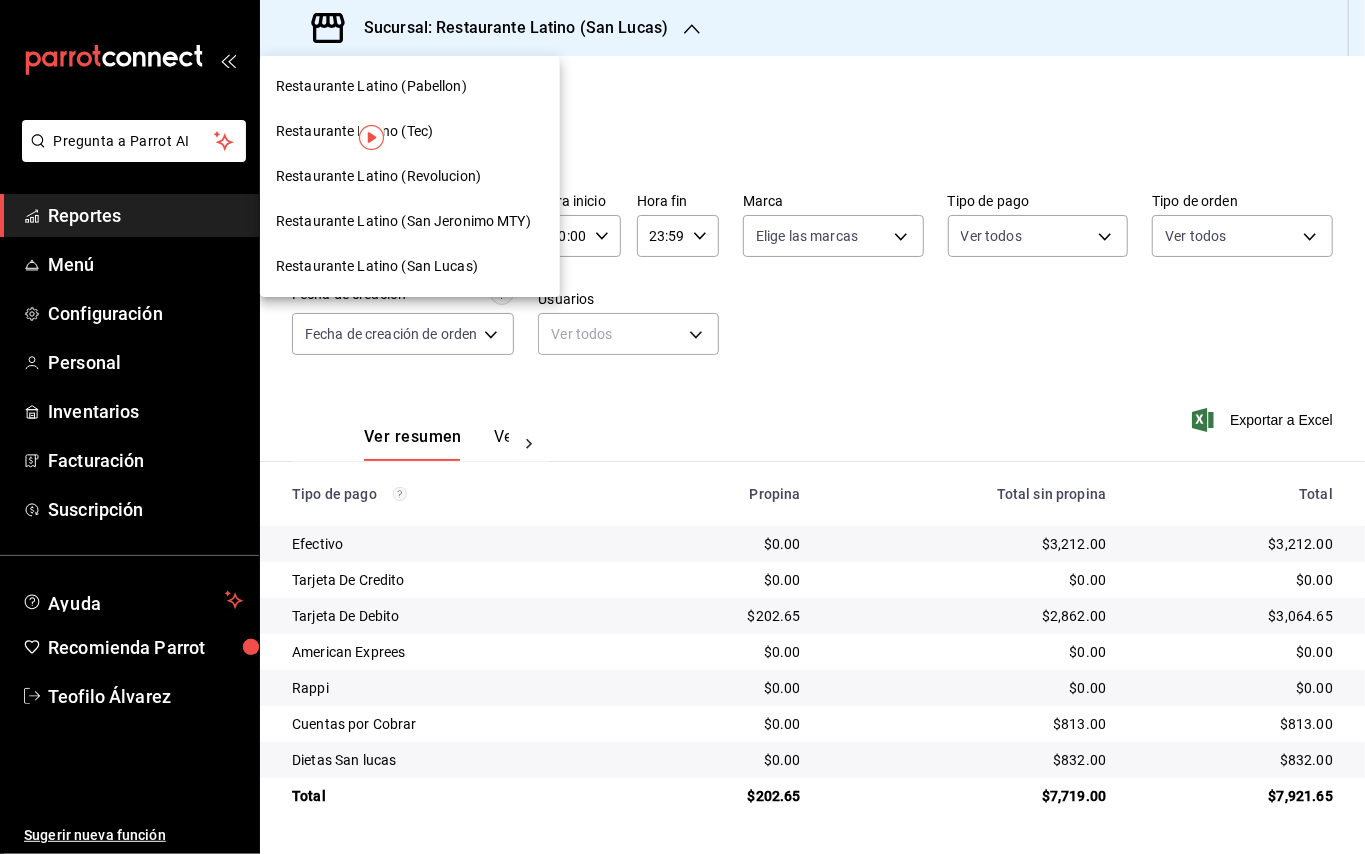 drag, startPoint x: 894, startPoint y: 121, endPoint x: 874, endPoint y: 129, distance: 21.540659 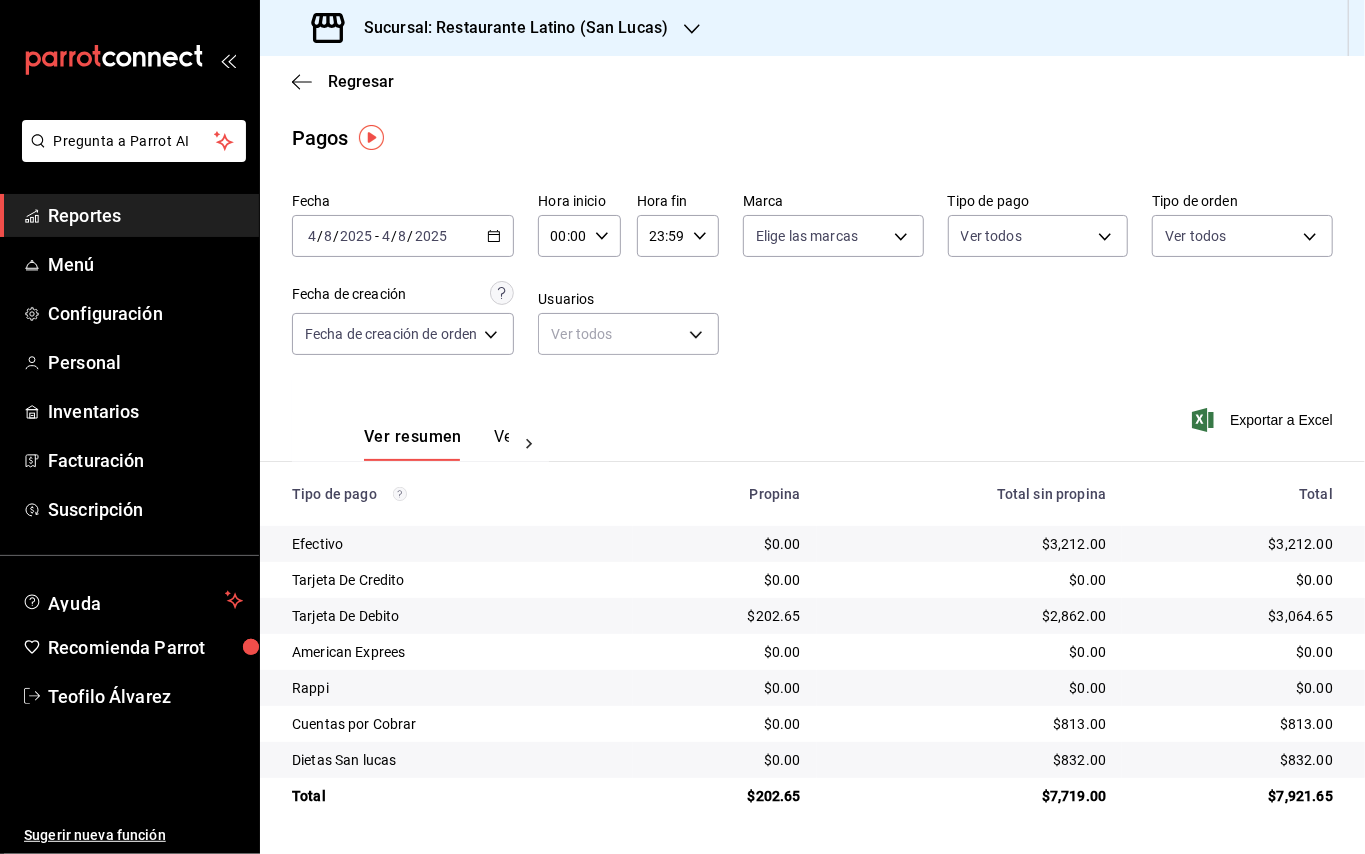 click on "2025-08-04 4 / 8 / 2025 - 2025-08-04 4 / 8 / 2025" at bounding box center (403, 236) 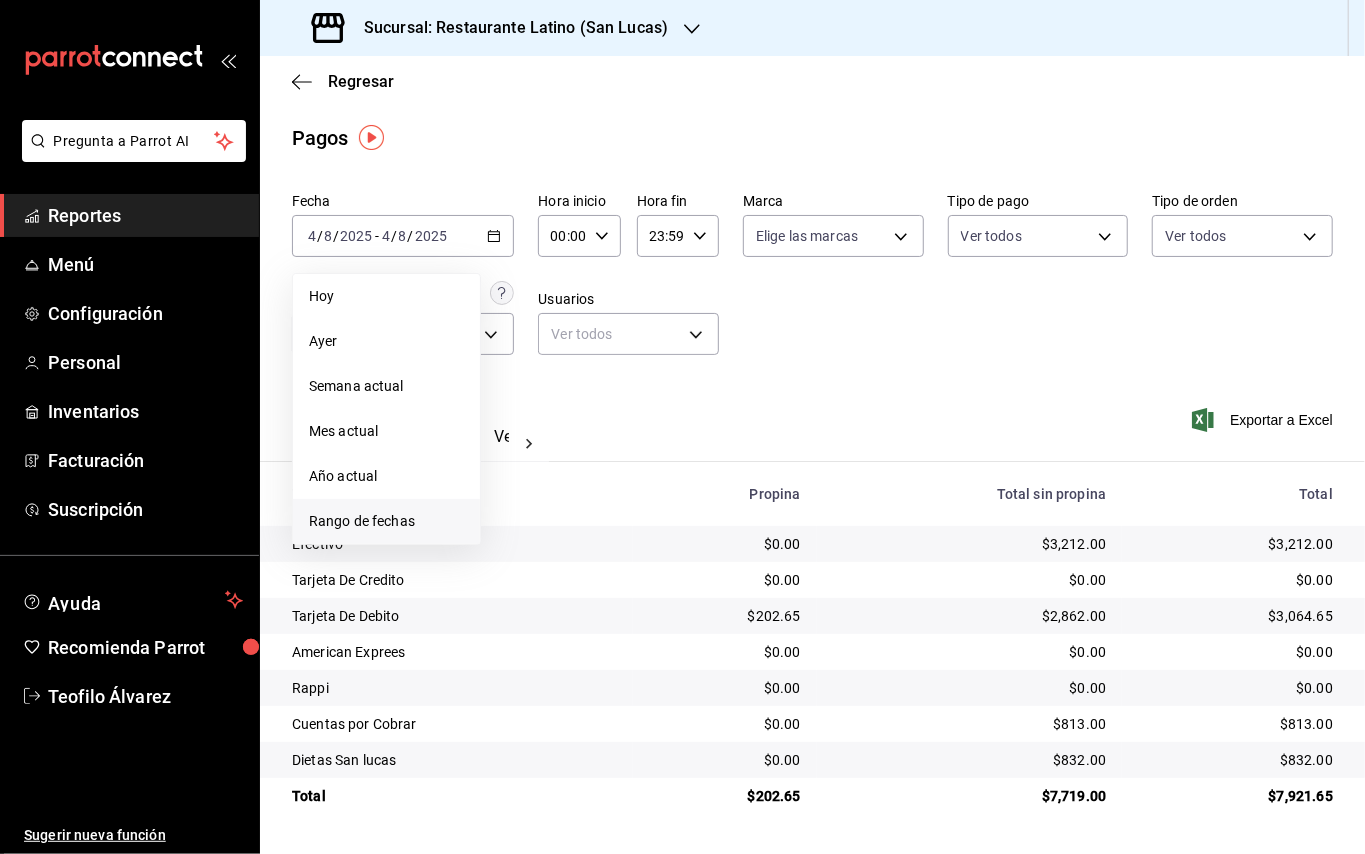 click on "Rango de fechas" at bounding box center [386, 521] 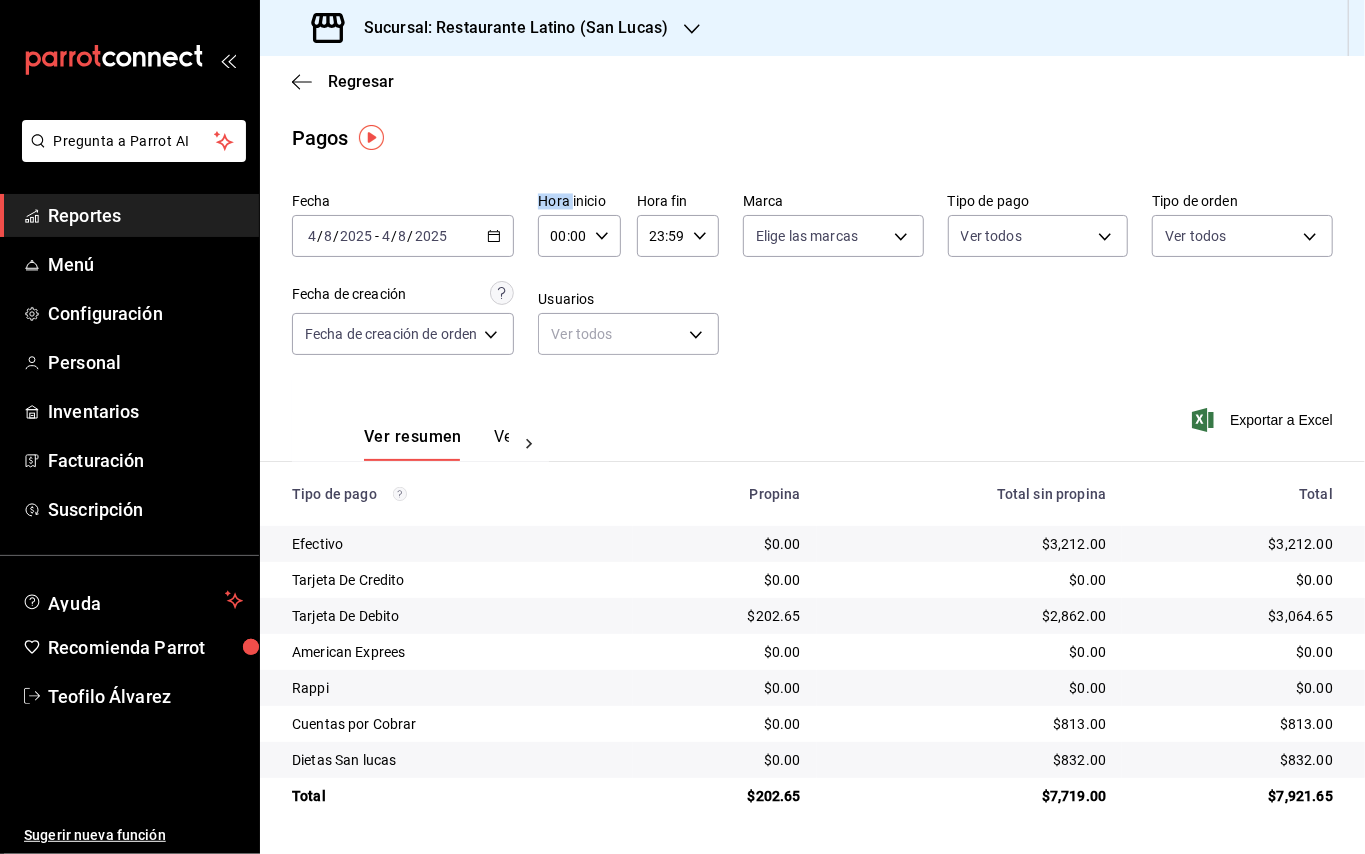 click on "2025-08-04 4 / 8 / 2025 - 2025-08-04 4 / 8 / 2025" at bounding box center (403, 236) 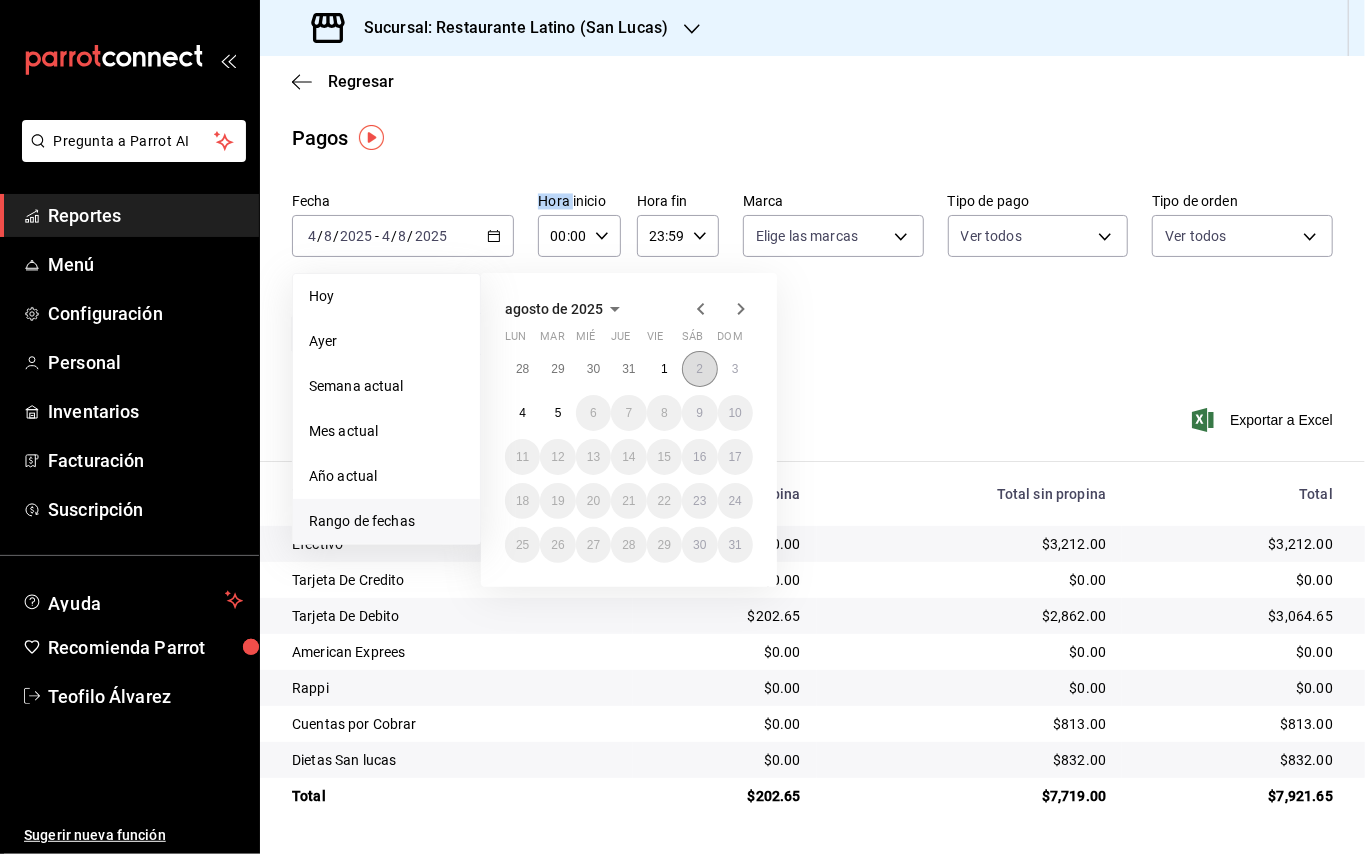 click on "2" at bounding box center (699, 369) 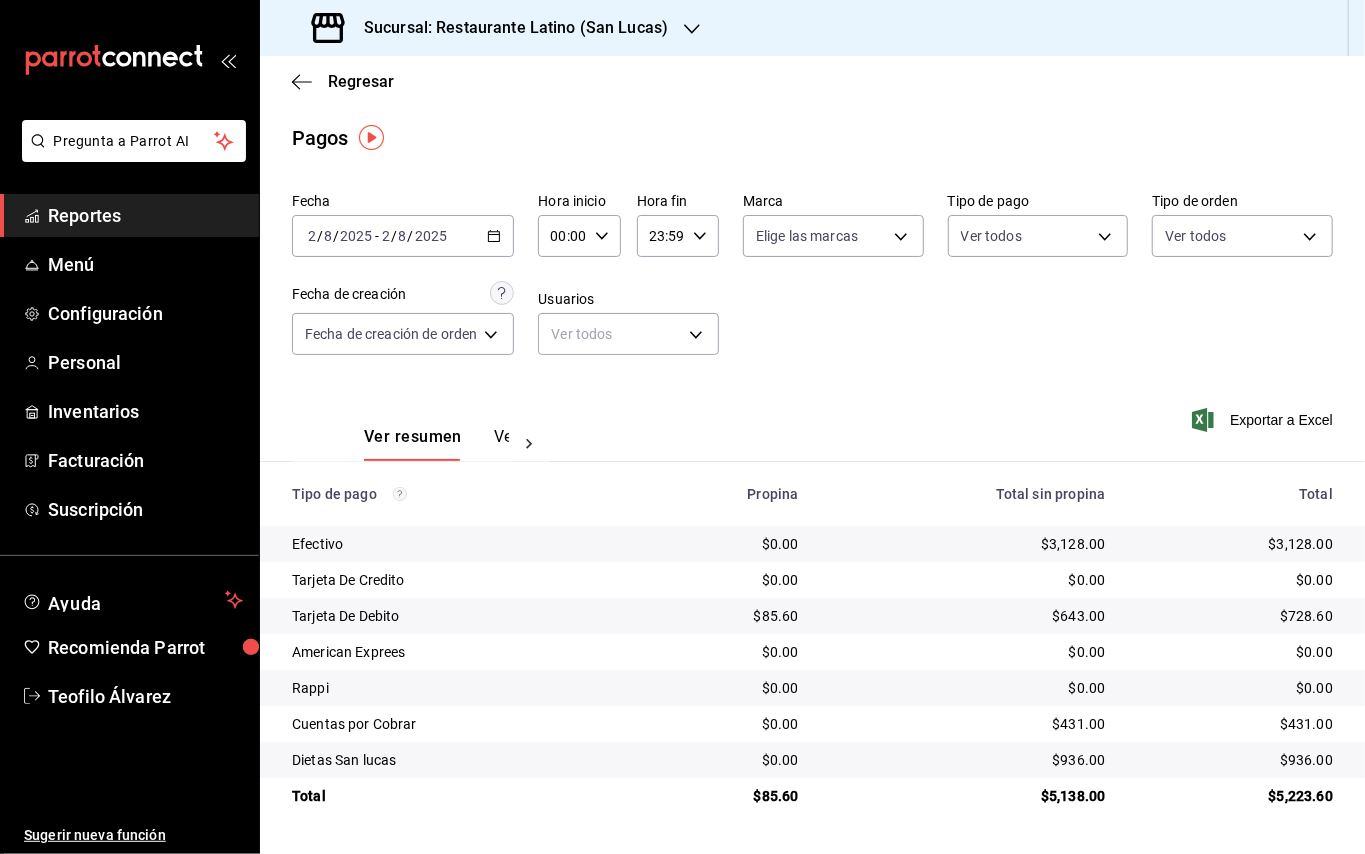 click on "Sucursal: Restaurante Latino (San Lucas)" at bounding box center [508, 28] 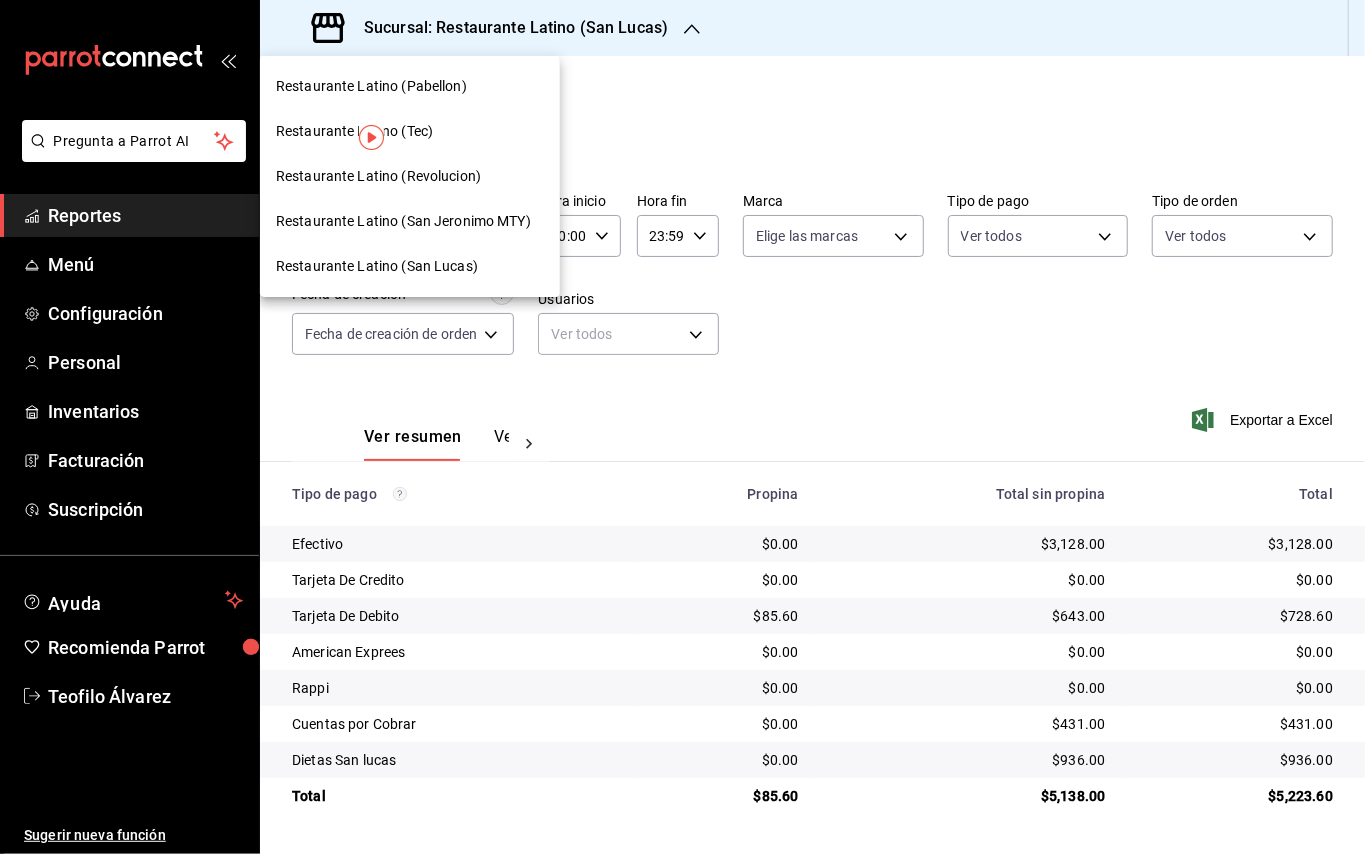 click on "Restaurante Latino (San Jeronimo MTY)" at bounding box center [403, 221] 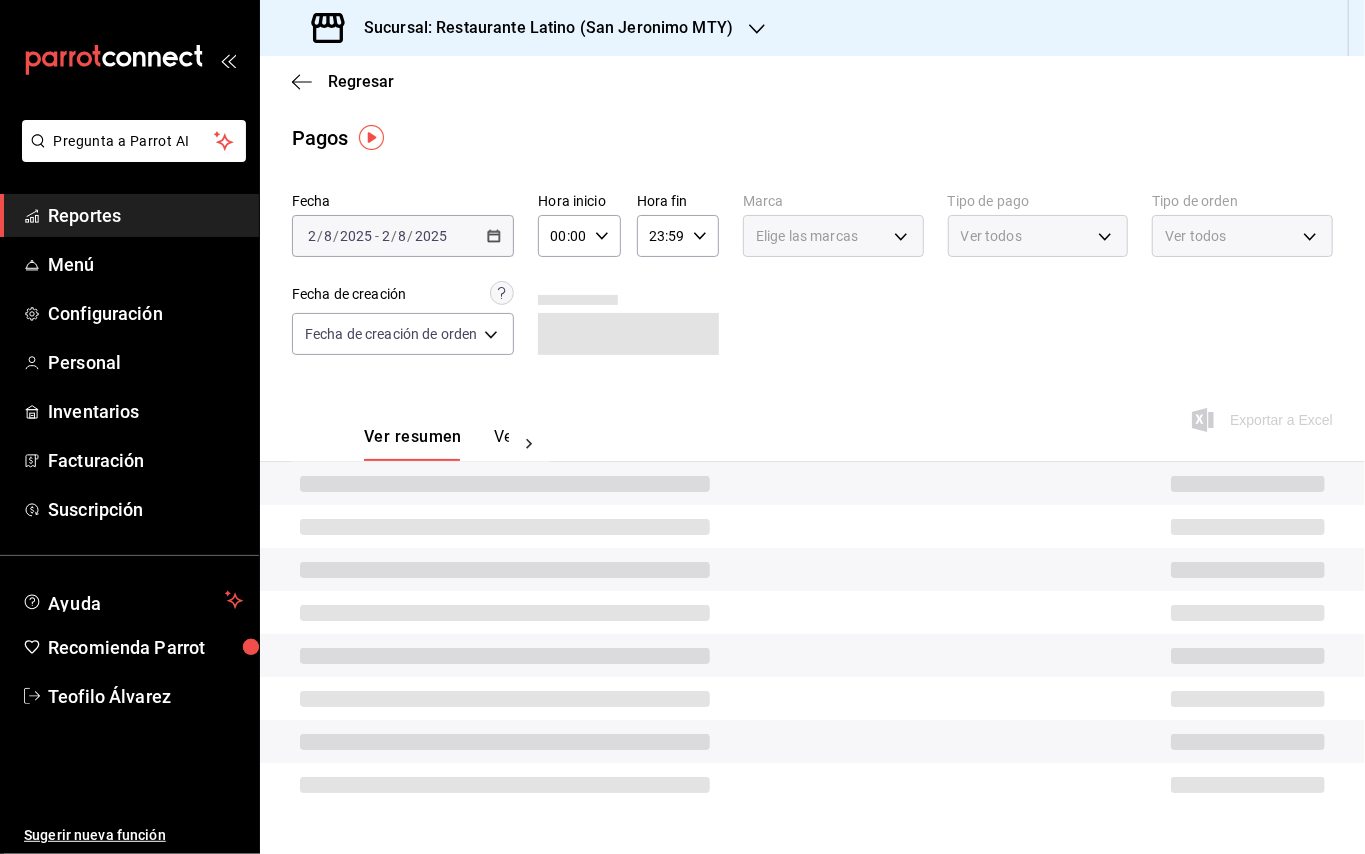 click on "Sucursal: Restaurante Latino (San Jeronimo MTY)" at bounding box center [540, 28] 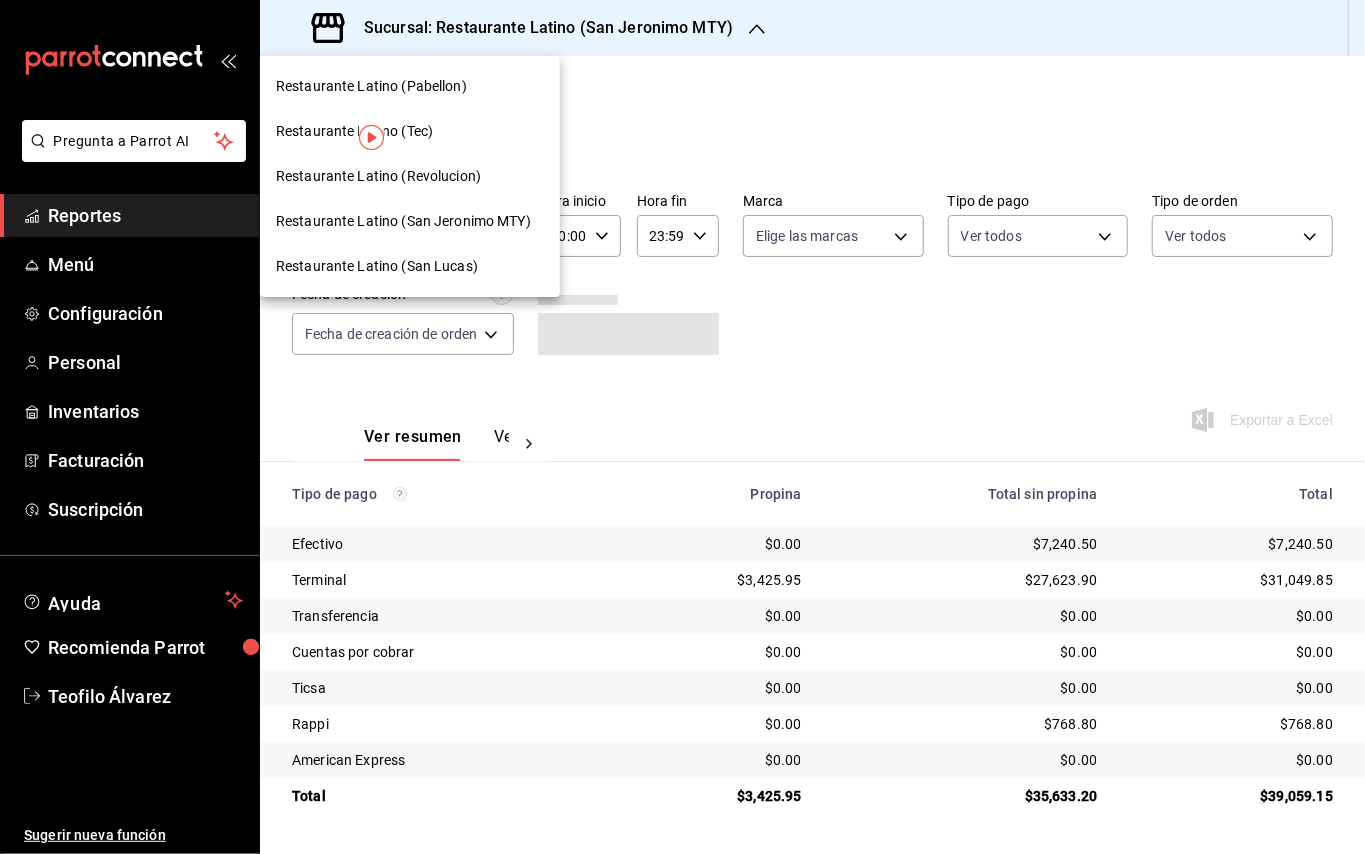 click on "Restaurante Latino (Revolucion)" at bounding box center (378, 176) 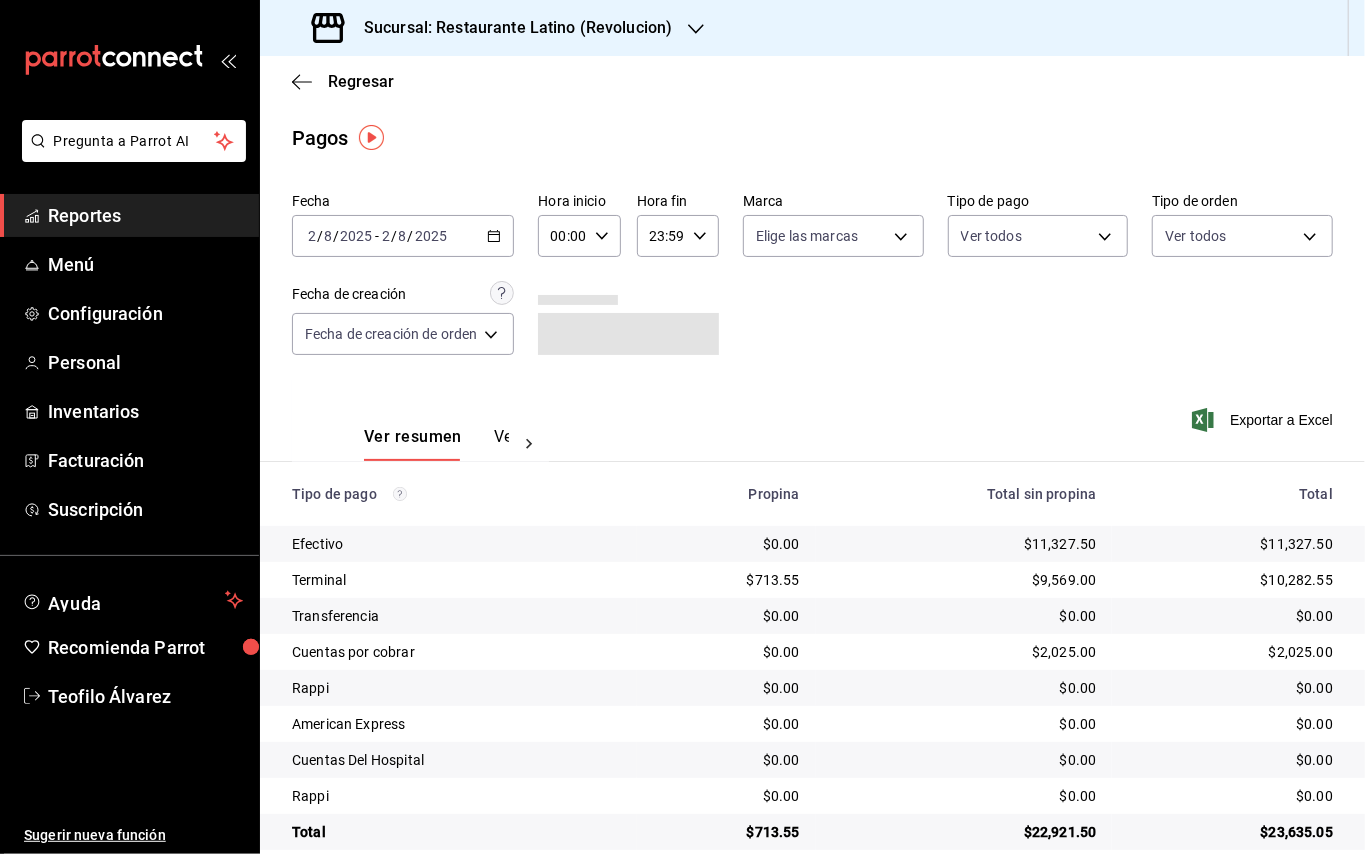 click on "Ver pagos" at bounding box center (531, 444) 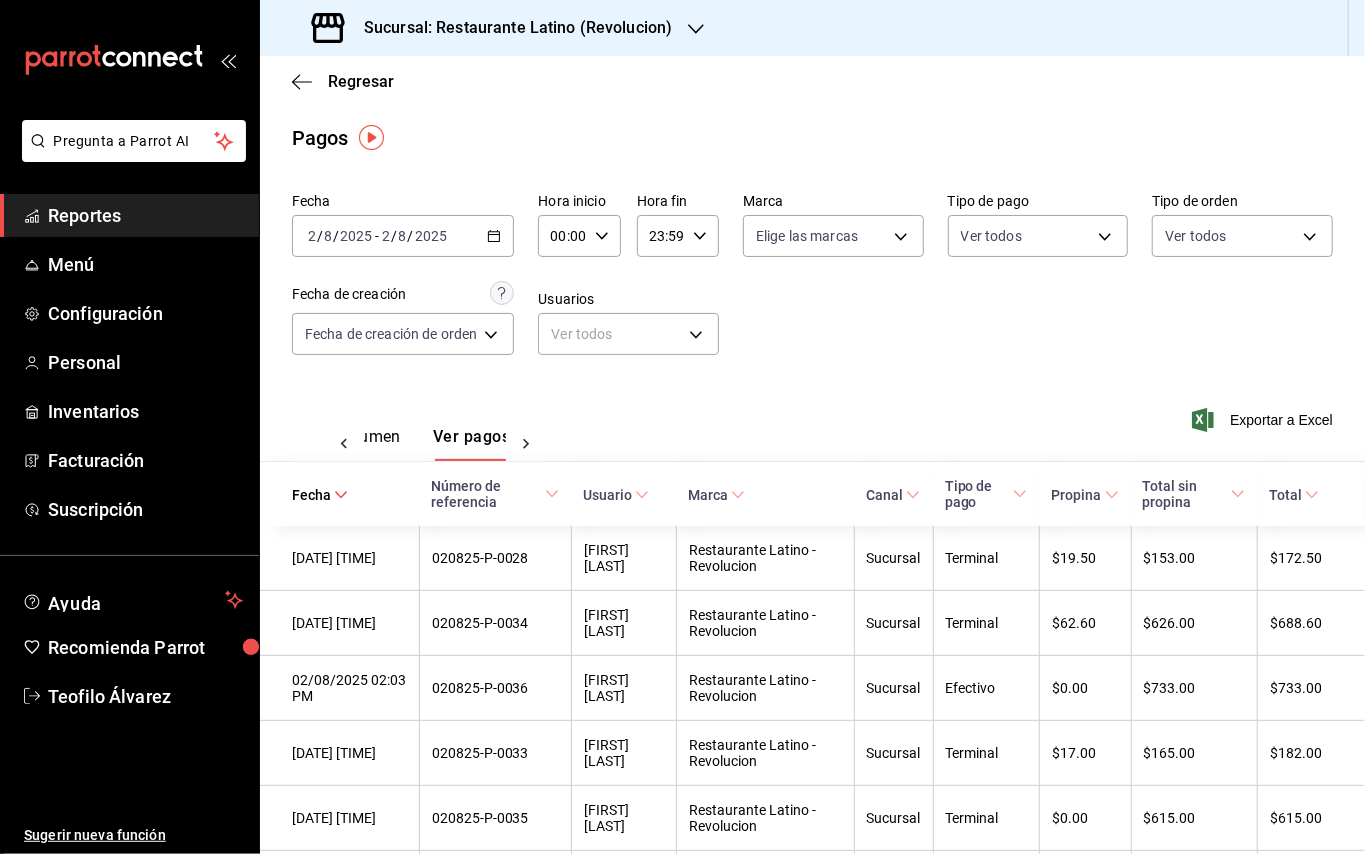 scroll, scrollTop: 0, scrollLeft: 58, axis: horizontal 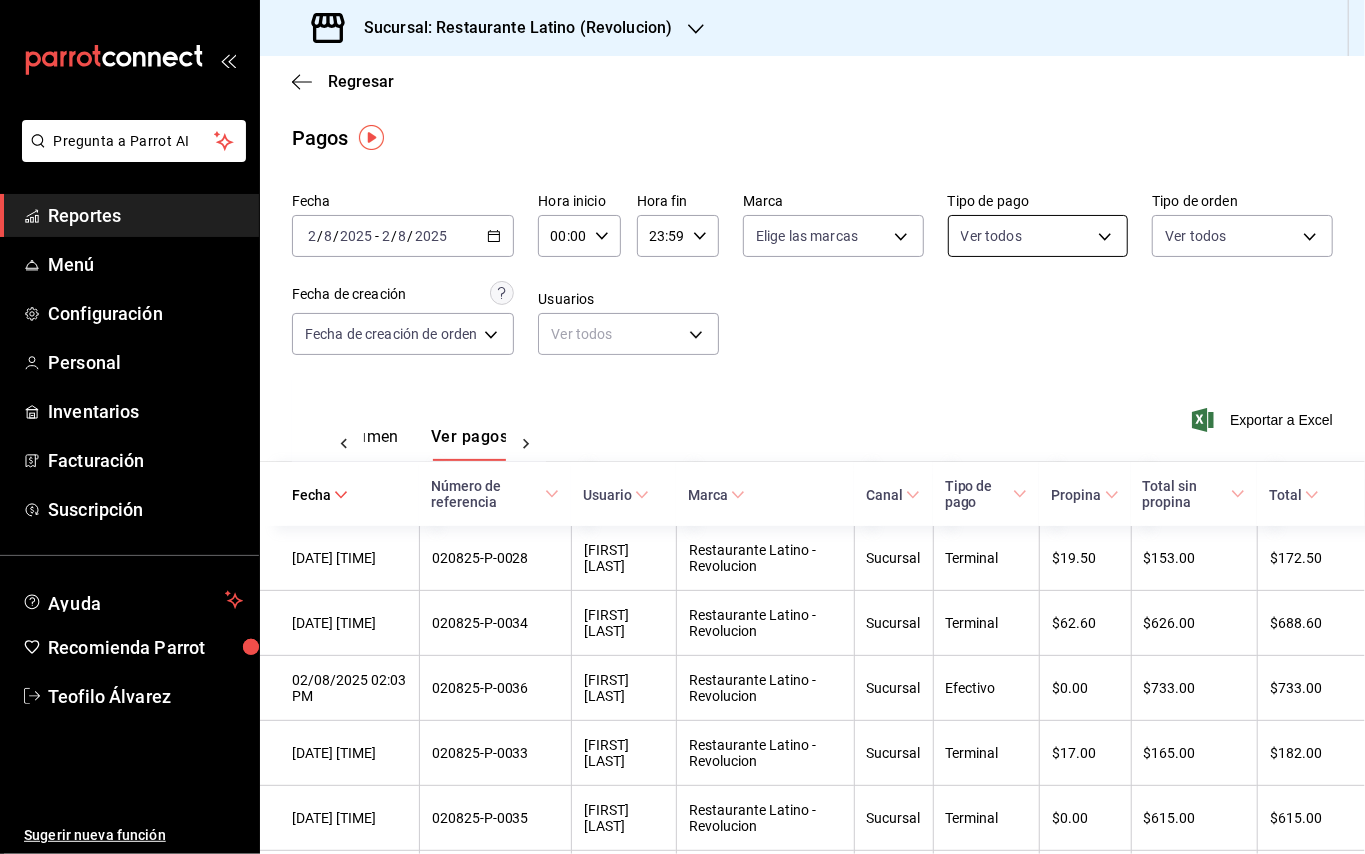 click on "Pregunta a Parrot AI Reportes   Menú   Configuración   Personal   Inventarios   Facturación   Suscripción   Ayuda Recomienda Parrot   [FIRST] [LAST]   Sugerir nueva función   Sucursal: Restaurante Latino (Revolucion) Regresar Pagos Fecha [DATE] [DATE] - [DATE] [DATE] Hora inicio 00:00 Hora inicio Hora fin 23:59 Hora fin Marca Elige las marcas Tipo de pago Ver todos Tipo de orden Ver todos Fecha de creación   Fecha de creación de orden ORDER Usuarios Ver todos null Ver resumen Ver pagos Exportar a Excel Fecha Número de referencia Usuario Marca Canal Tipo de pago Propina Total sin propina Total [DATE] [TIME] [ORDER_ID] [FIRST] [LAST] Restaurante Latino - Revolucion Sucursal Terminal $19.50 $153.00 $172.50 [DATE] [TIME] [ORDER_ID] [FIRST] [LAST] Restaurante Latino - Revolucion Sucursal Terminal $62.60 $626.00 $688.60 [DATE] [TIME] [ORDER_ID] [FIRST] [LAST] Restaurante Latino - Revolucion Sucursal Efectivo $0.00 $733.00 $733.00 $0.00" at bounding box center [682, 427] 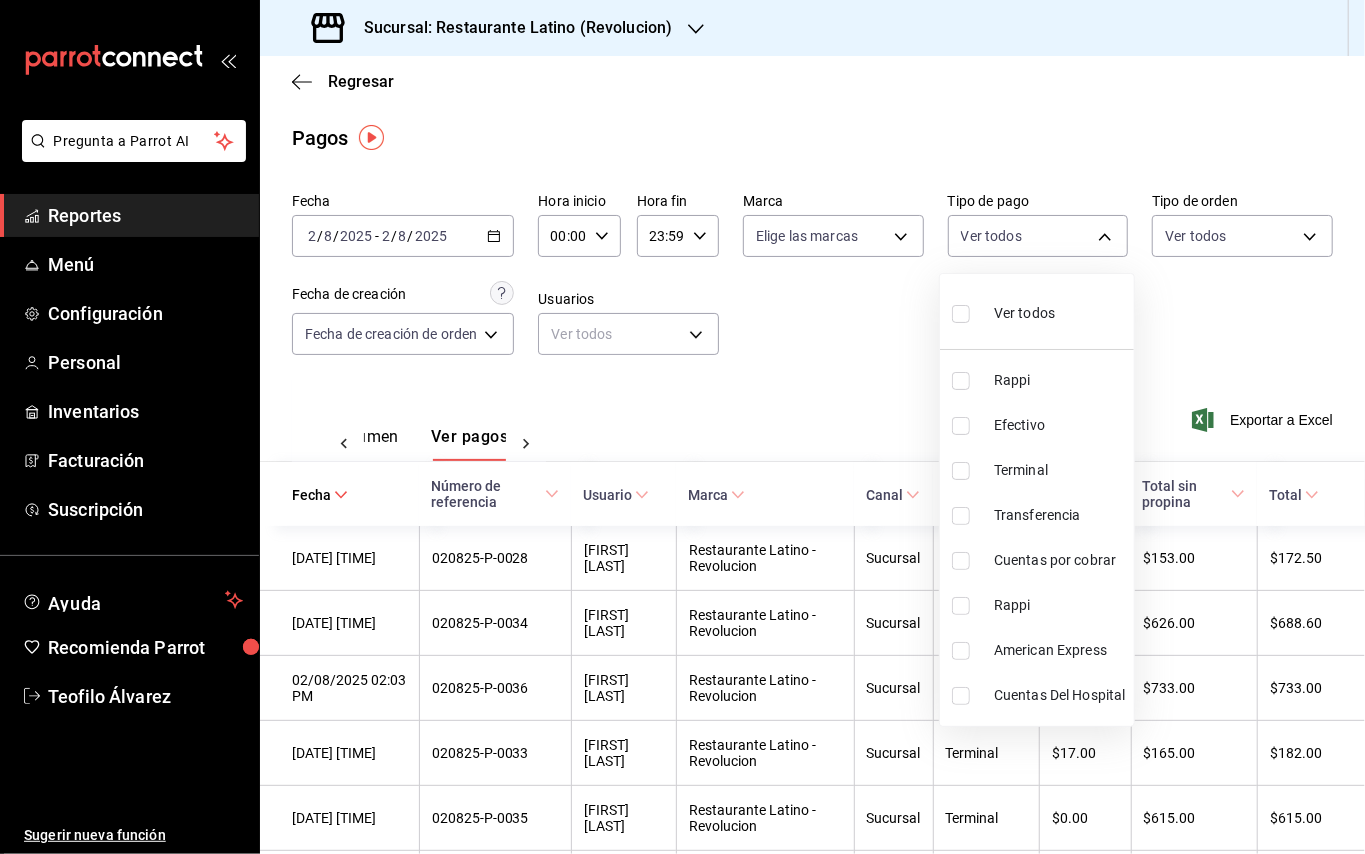 click at bounding box center (961, 561) 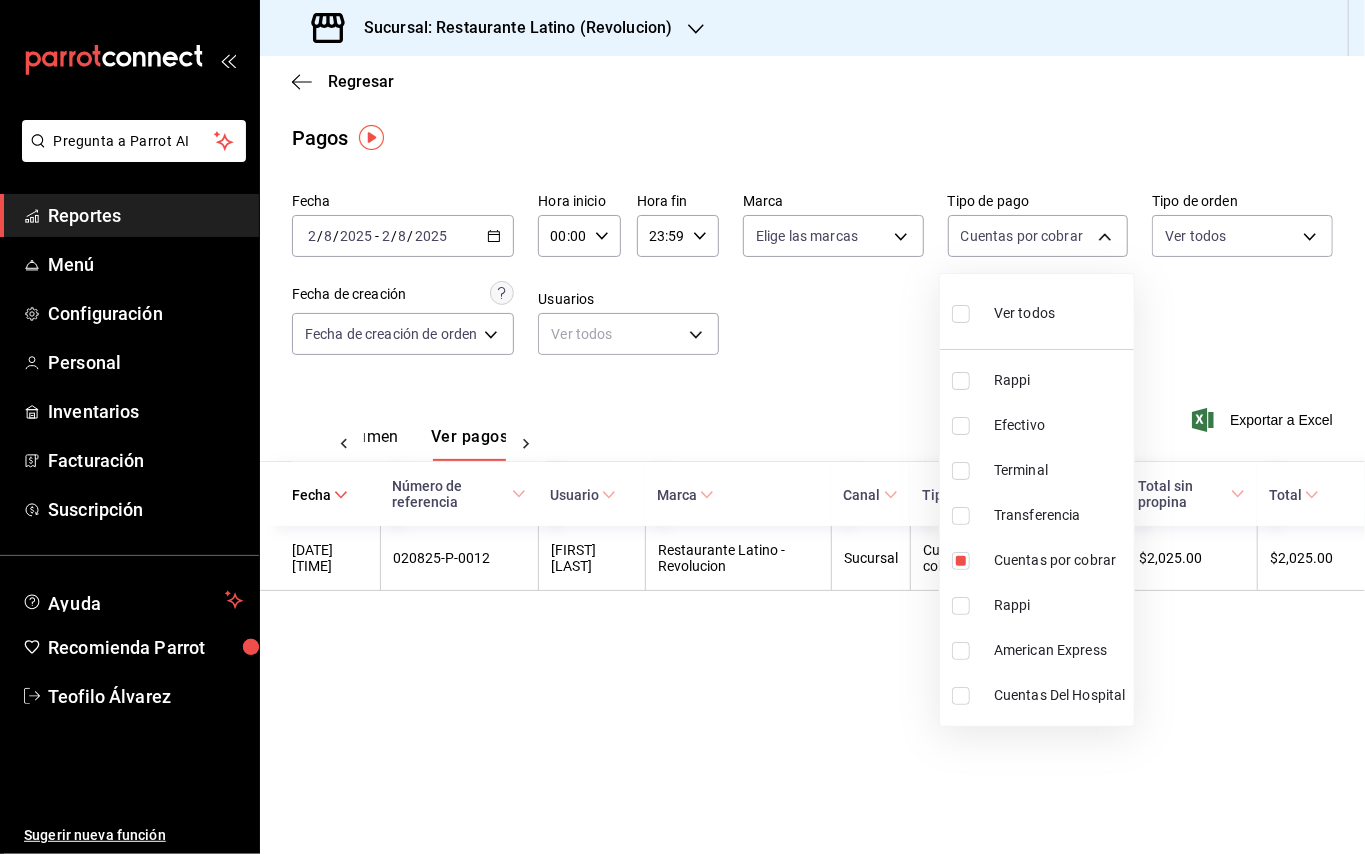 drag, startPoint x: 882, startPoint y: 686, endPoint x: 868, endPoint y: 678, distance: 16.124516 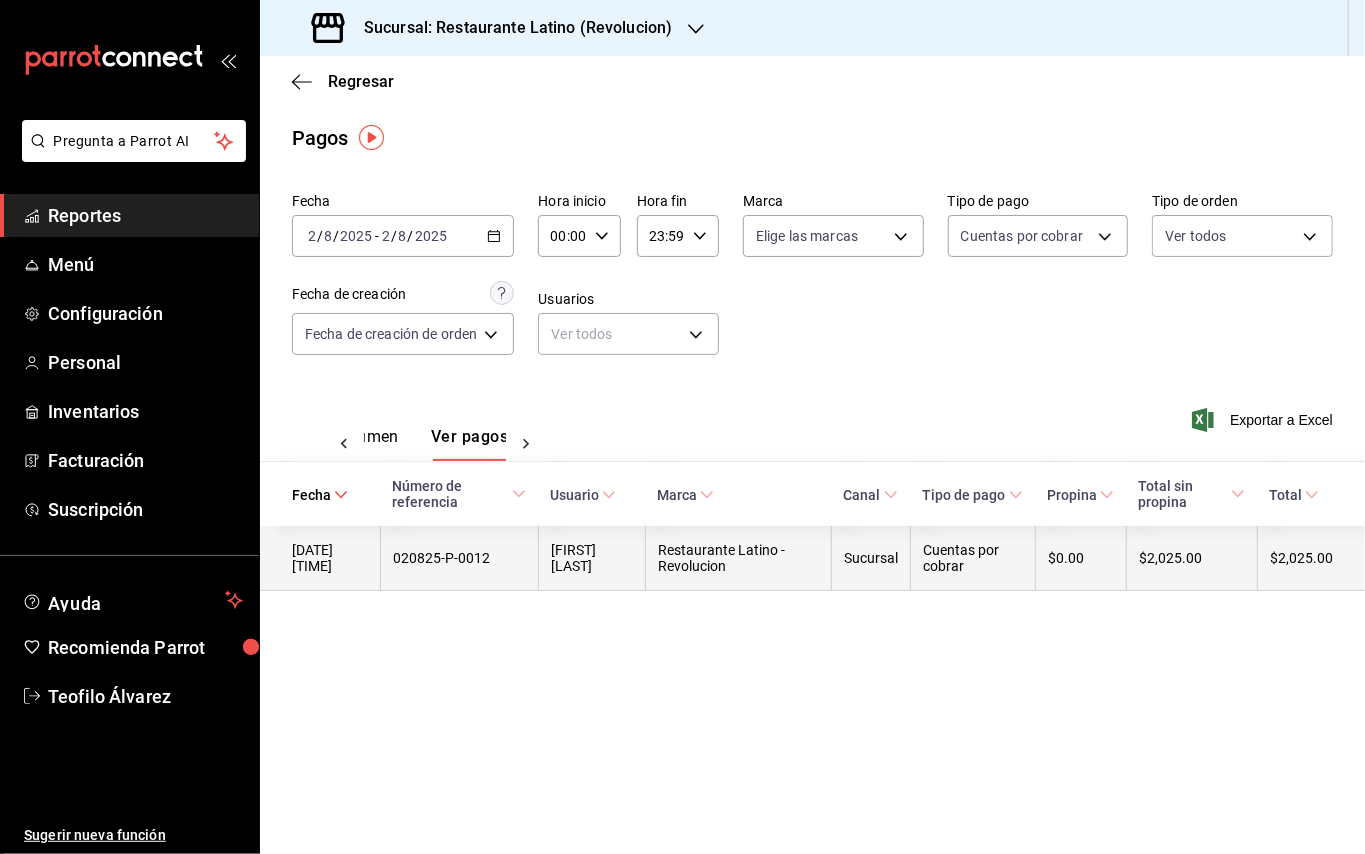 click on "020825-P-0012" at bounding box center [459, 558] 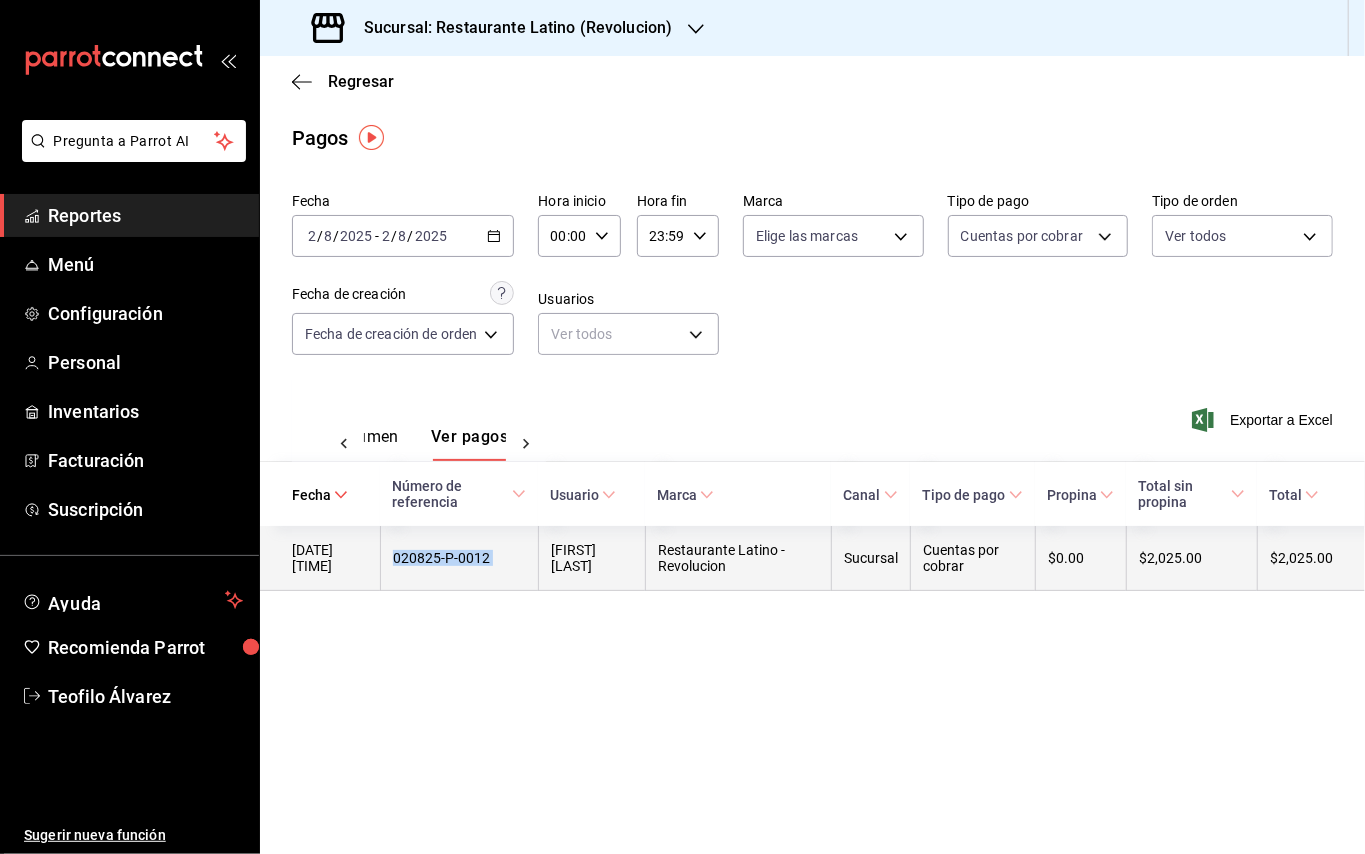 click on "020825-P-0012" at bounding box center [459, 558] 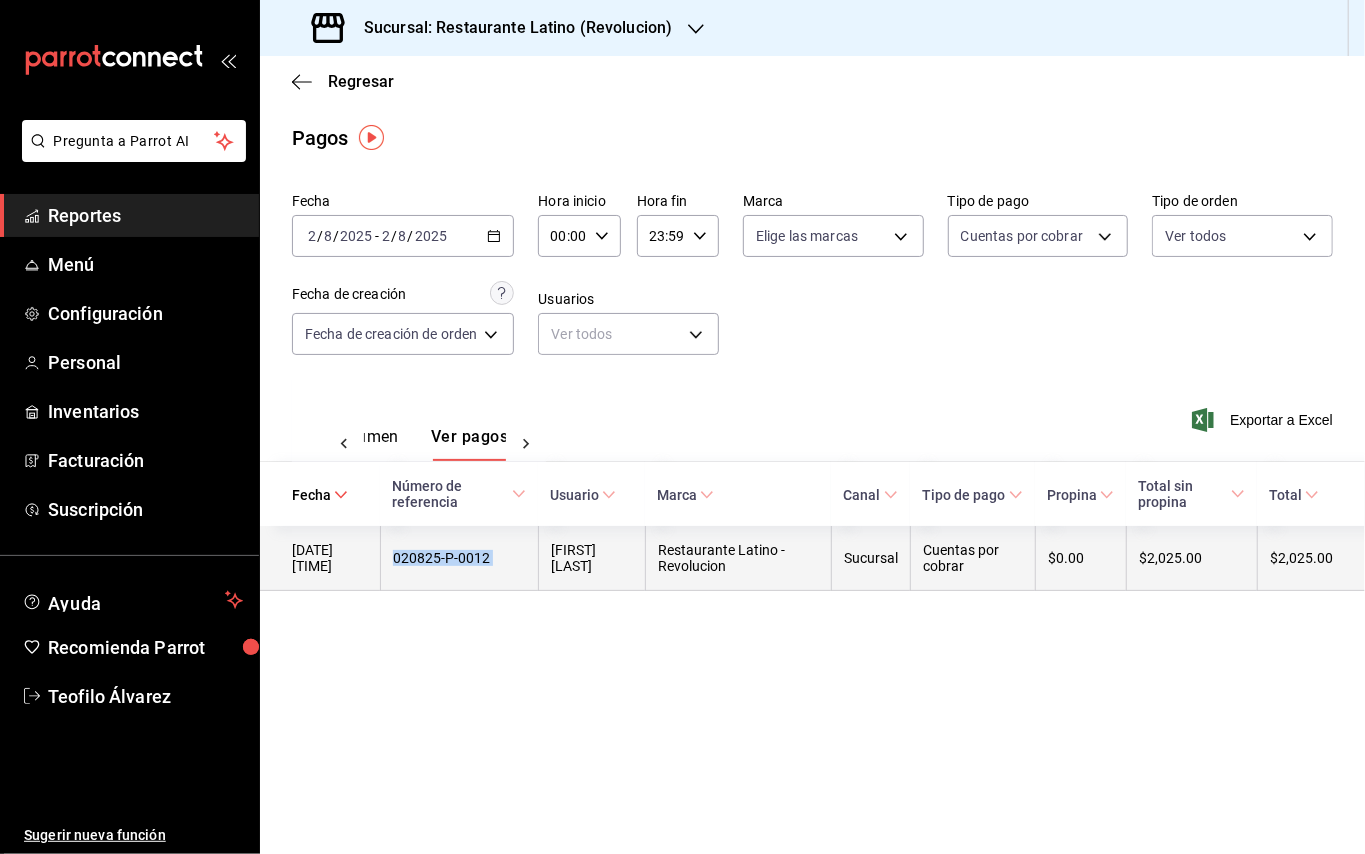 copy on "020825-P-0012" 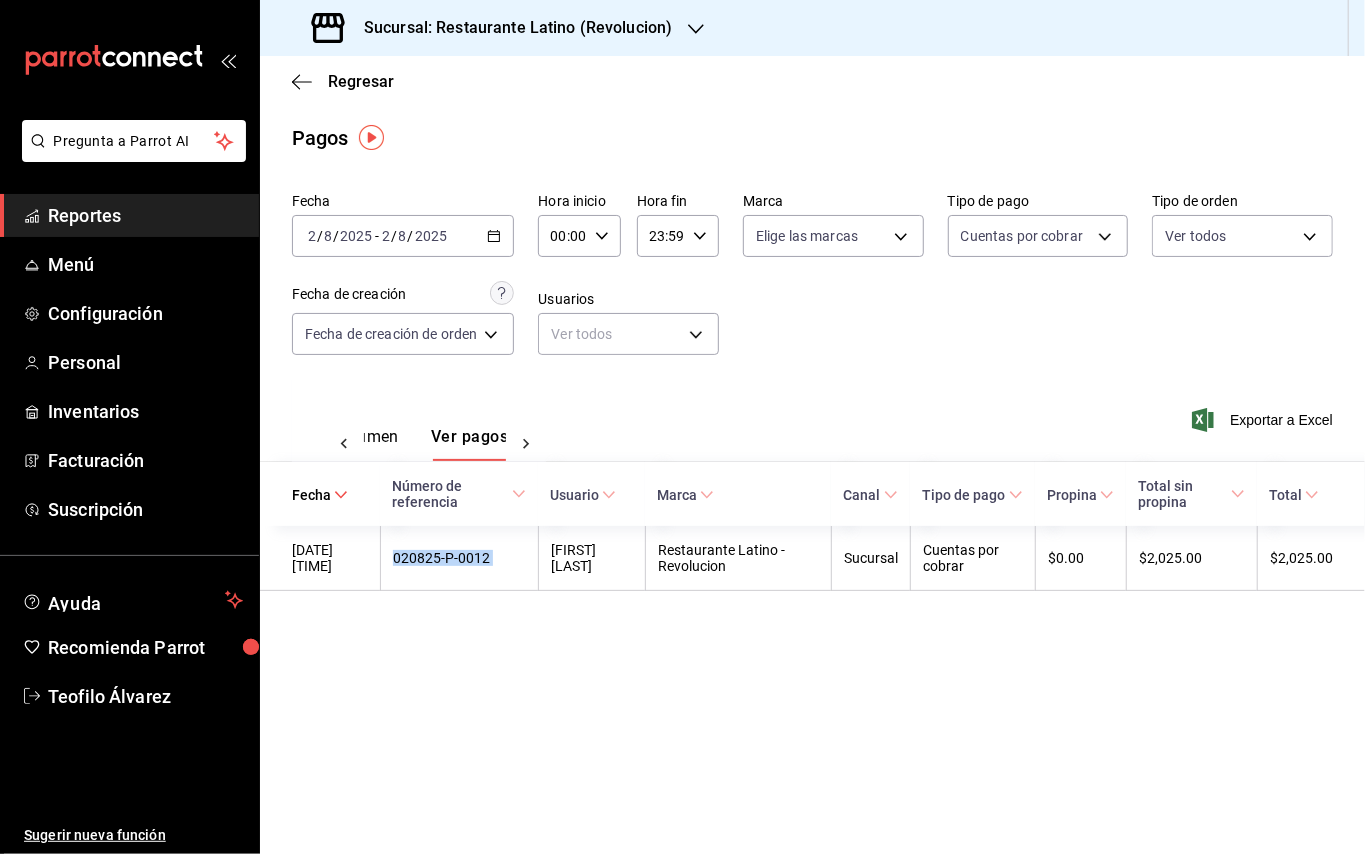 click on "Reportes" at bounding box center [145, 215] 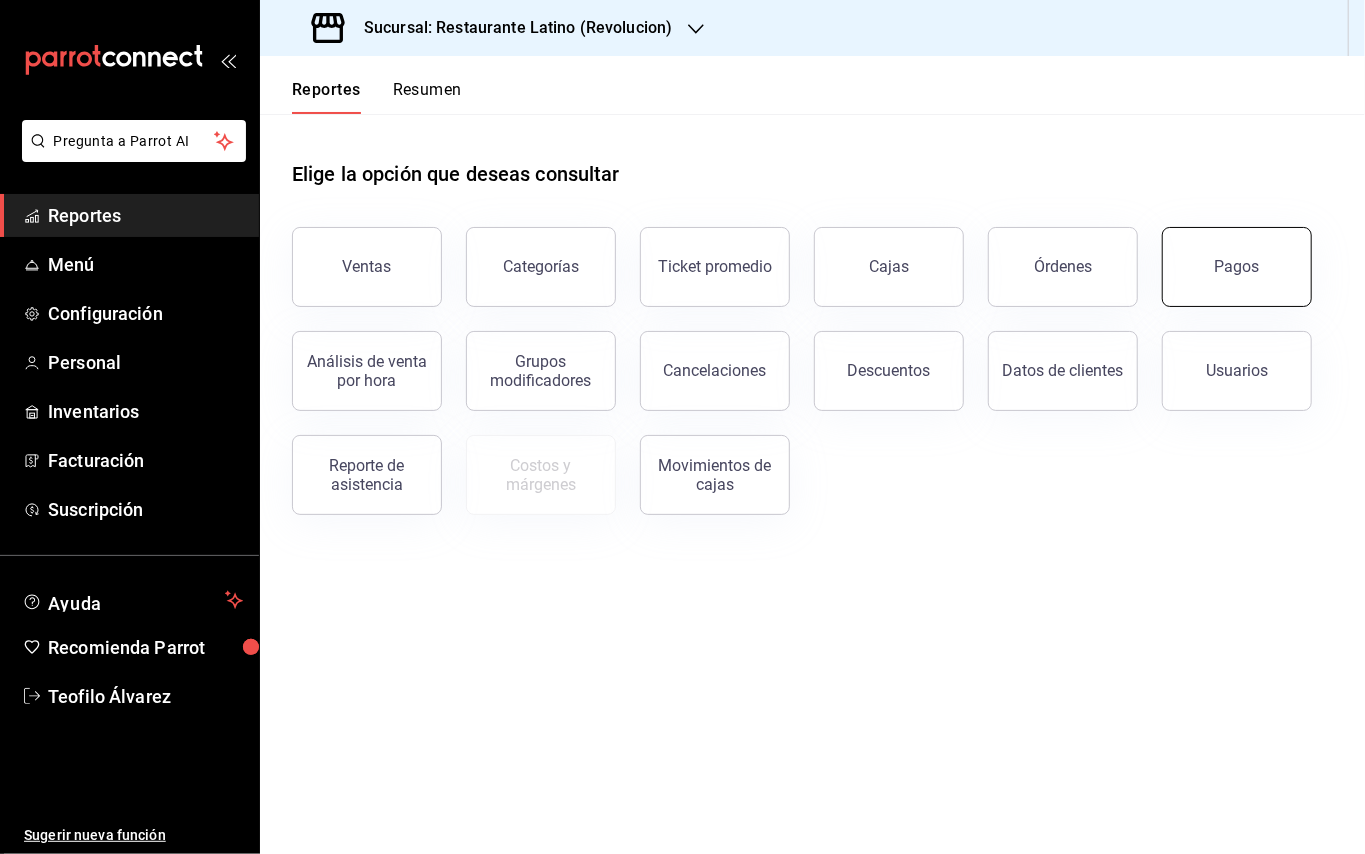 click on "Pagos" at bounding box center (1237, 267) 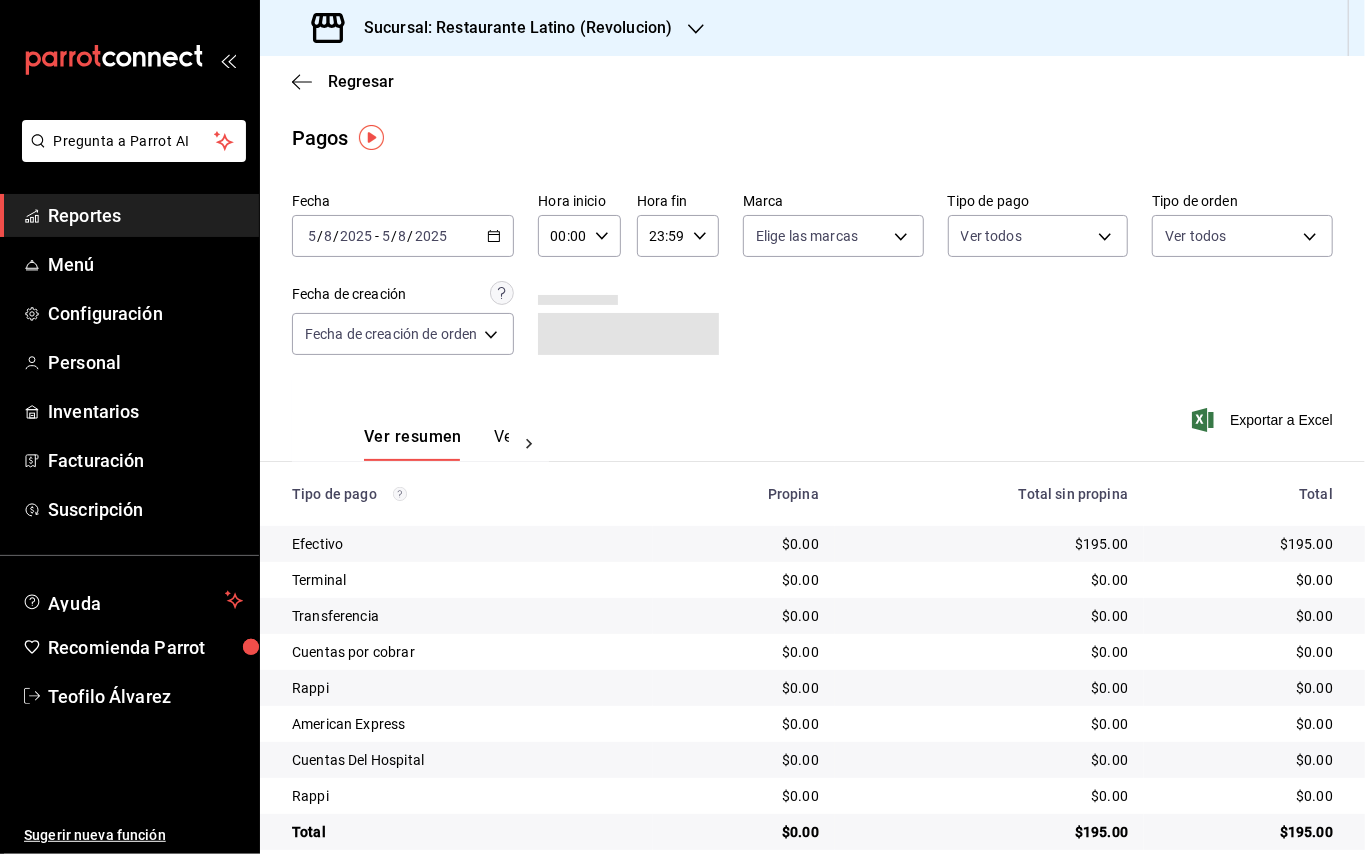 click 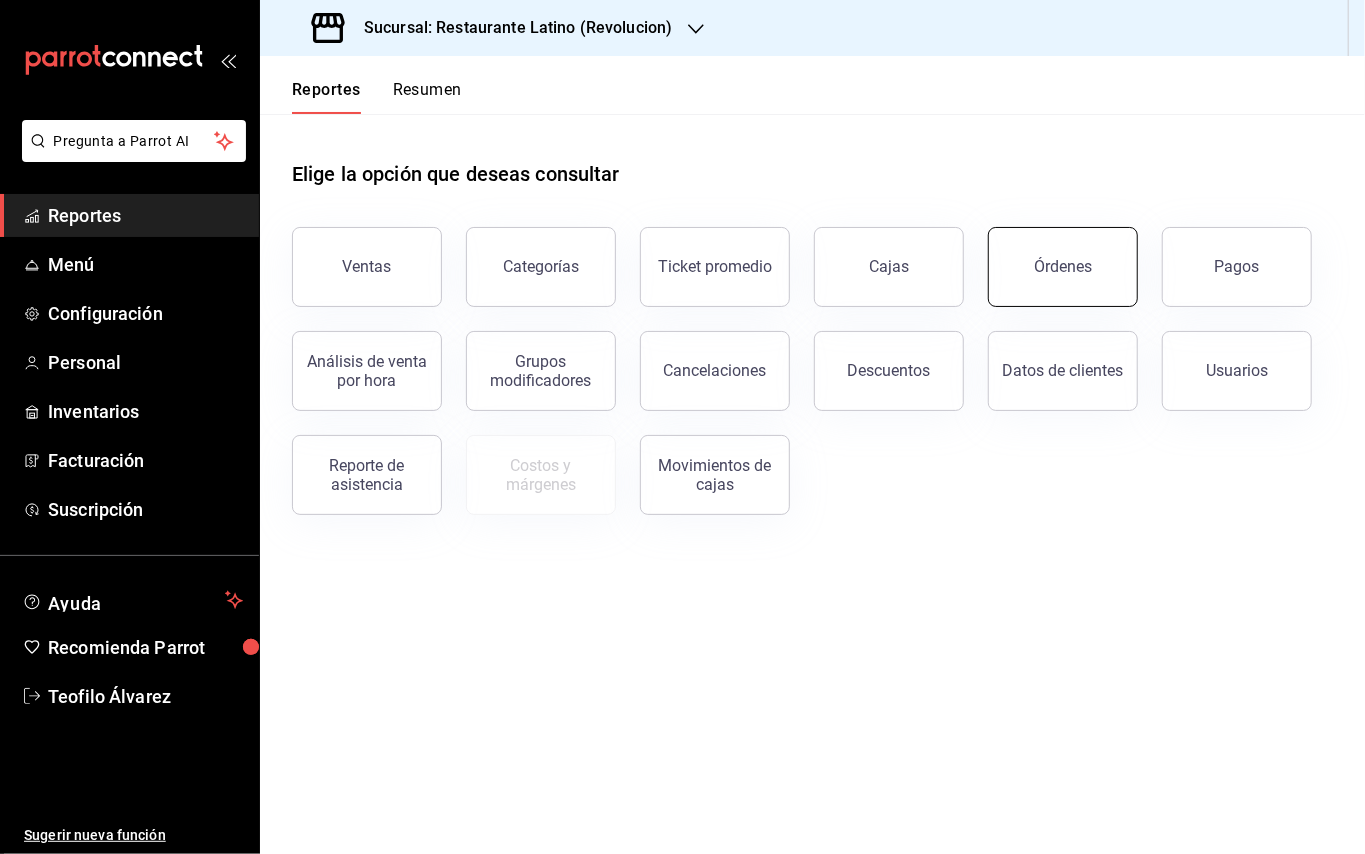 click on "Órdenes" at bounding box center [1063, 266] 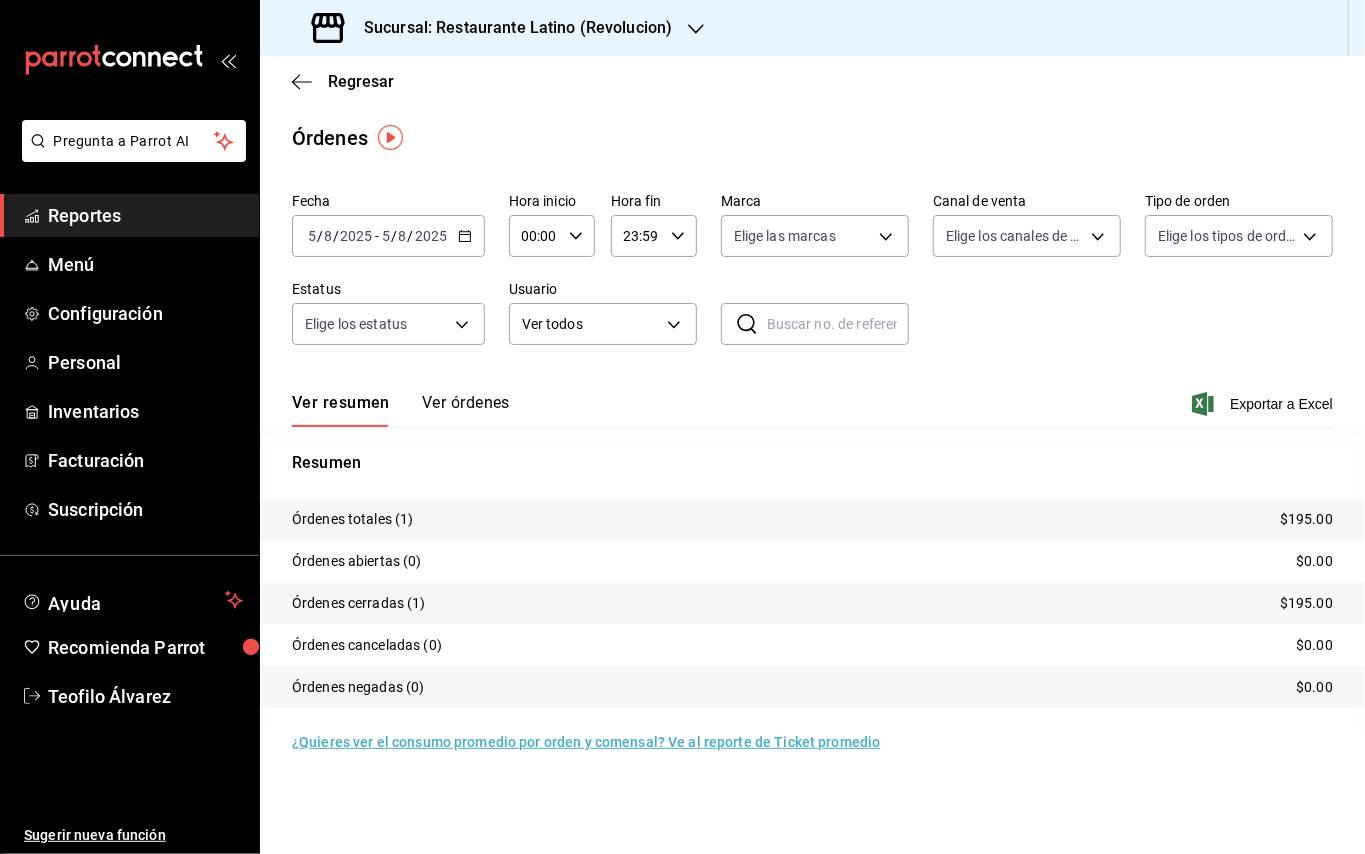 click 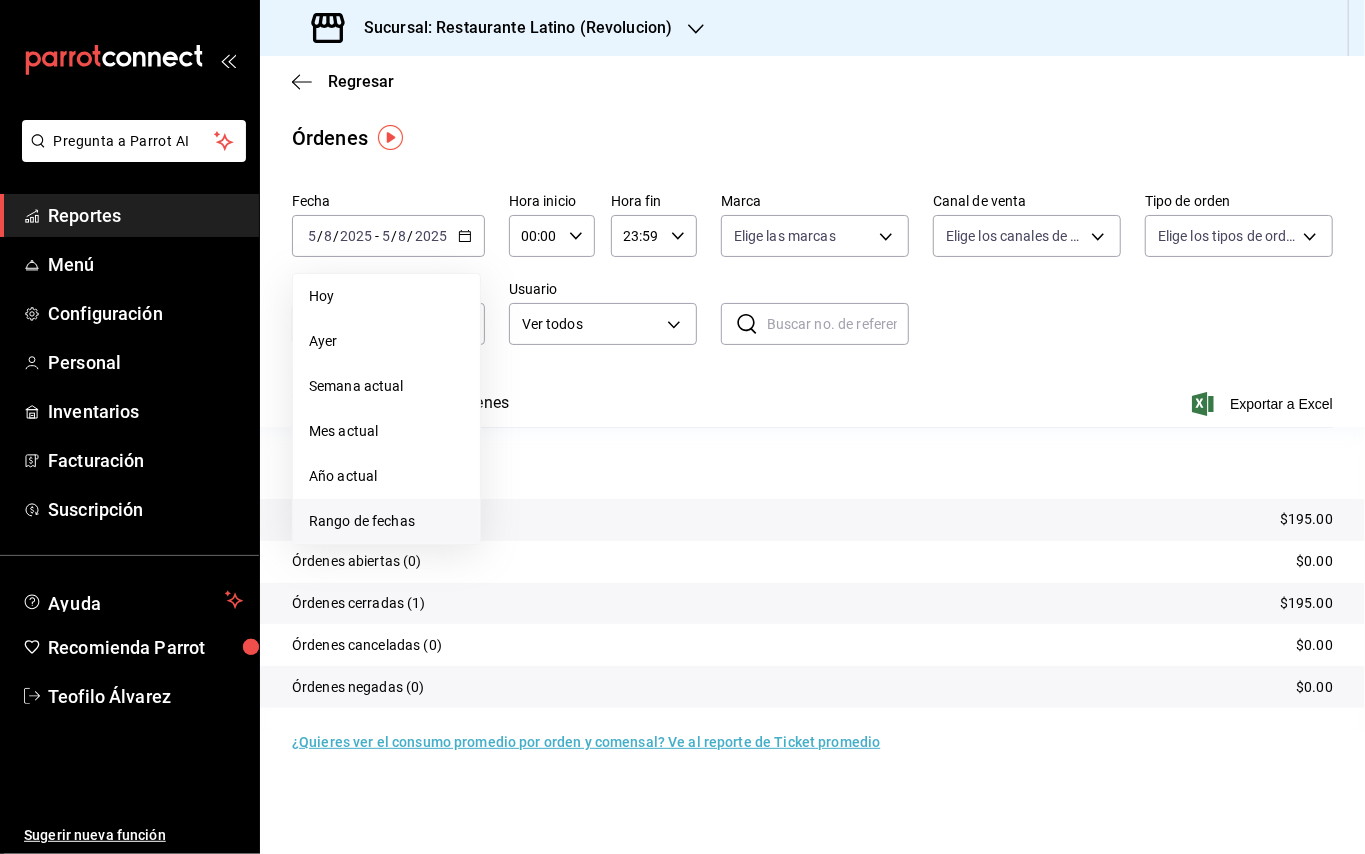 click on "Rango de fechas" at bounding box center [386, 521] 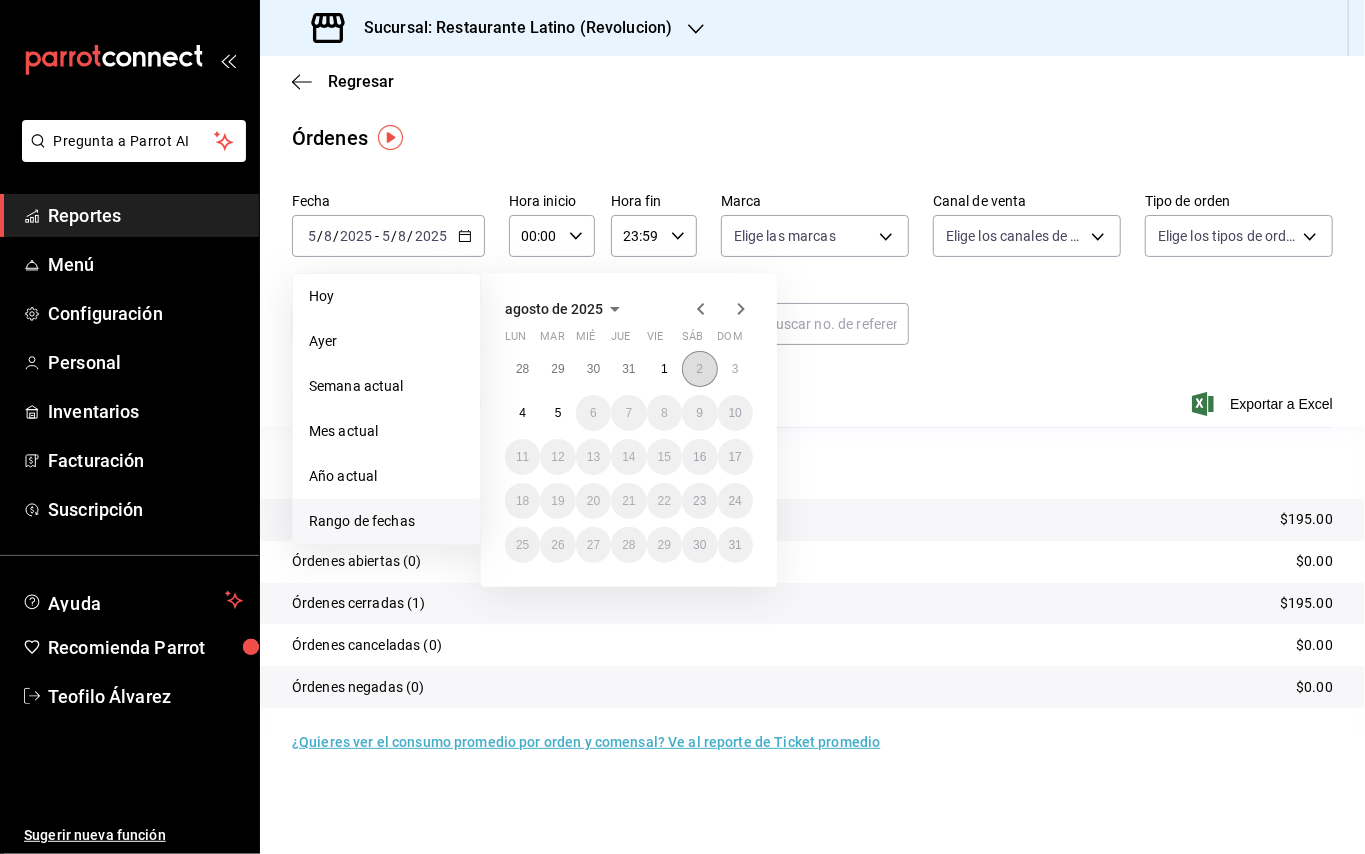 click on "2" at bounding box center [699, 369] 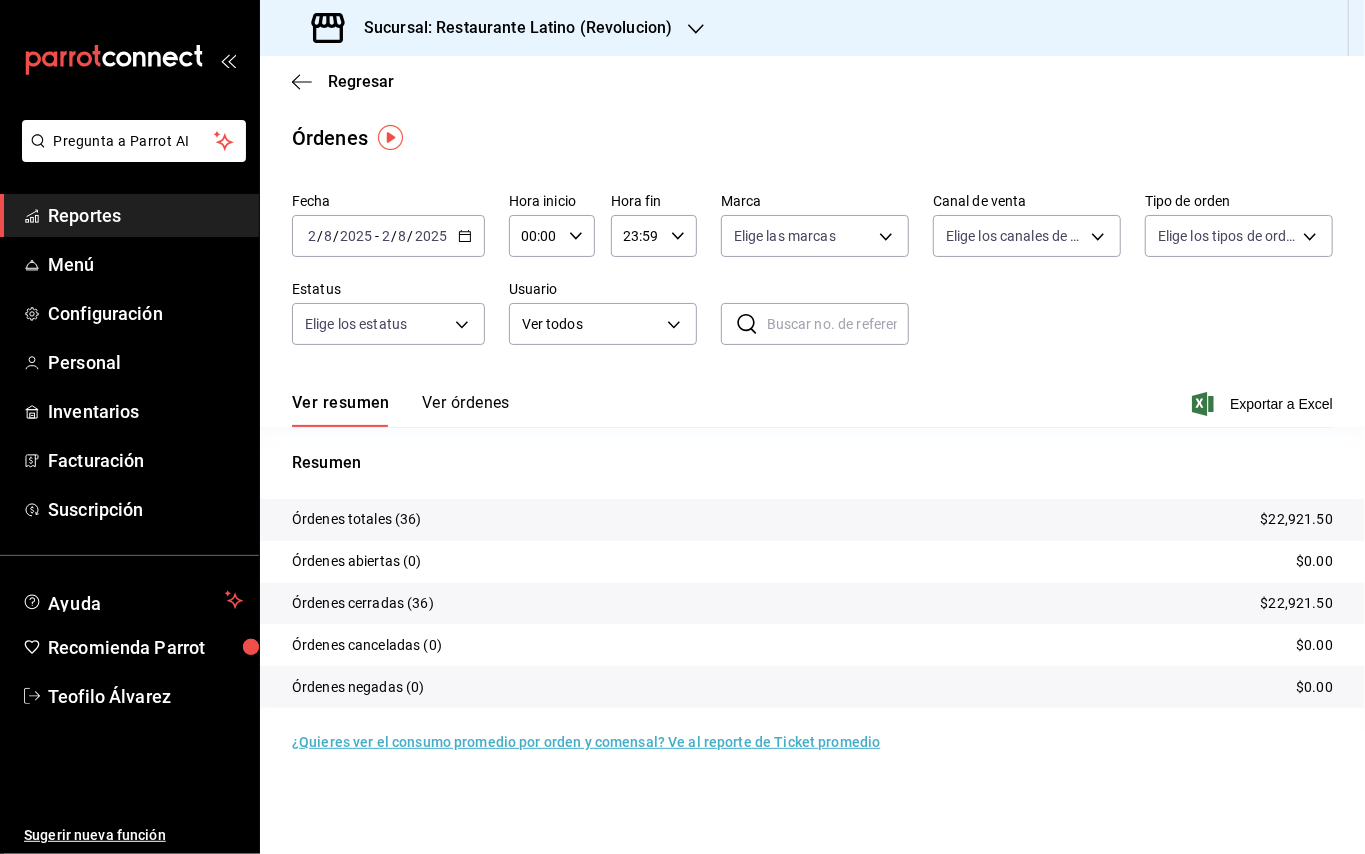 click at bounding box center [838, 324] 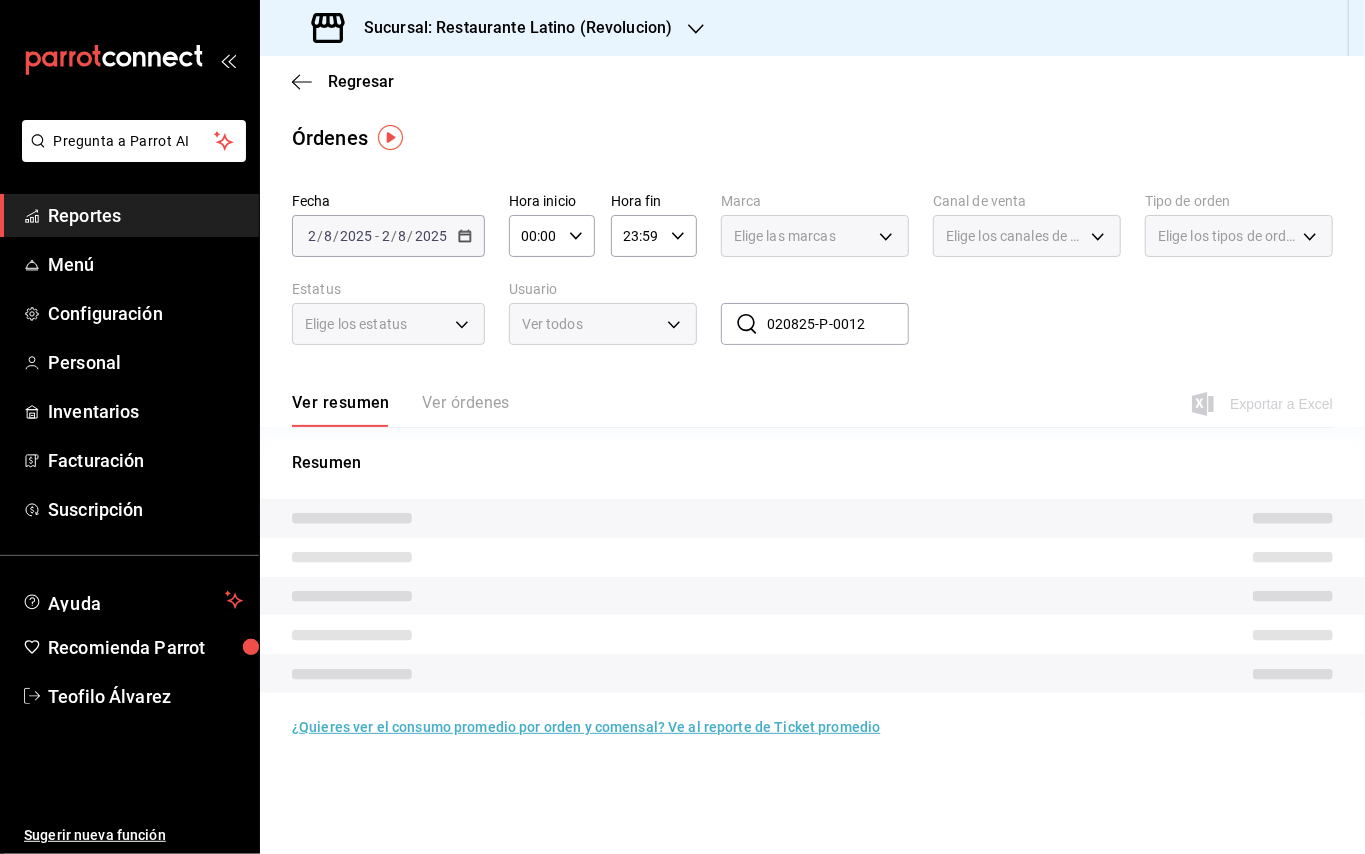 type on "020825-P-0012" 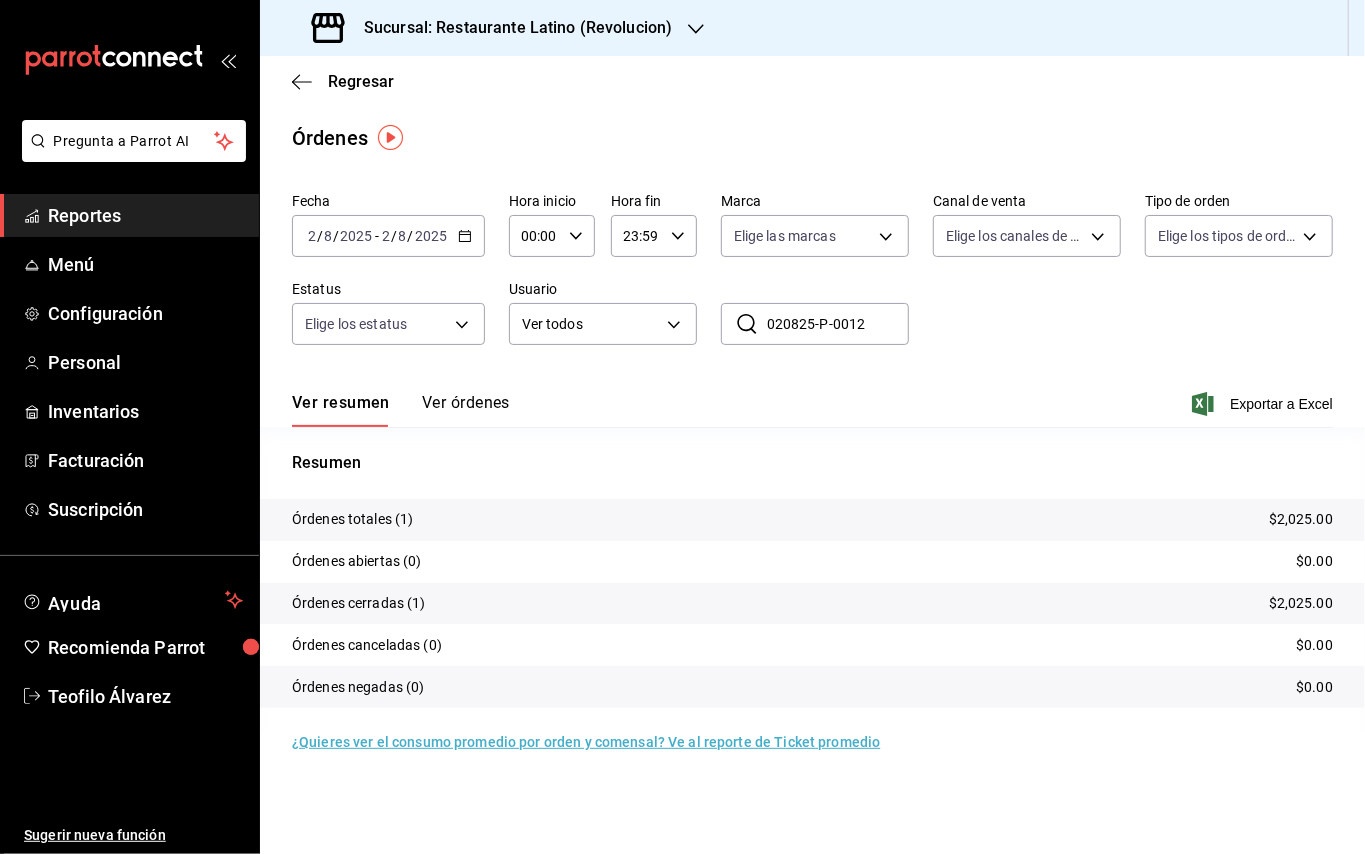 click on "$2,025.00" at bounding box center (1301, 519) 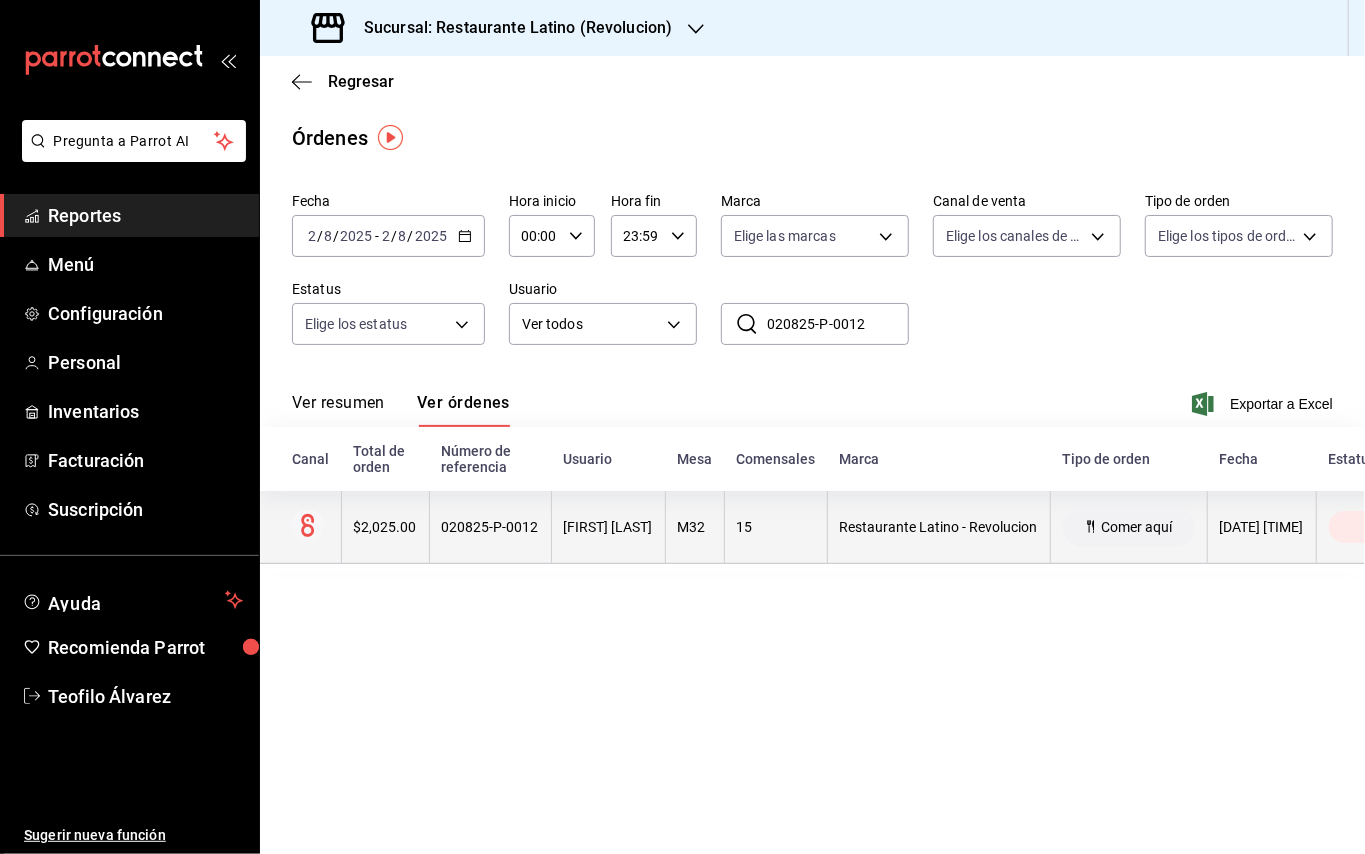 click on "[DATE] [TIME]" at bounding box center (1262, 527) 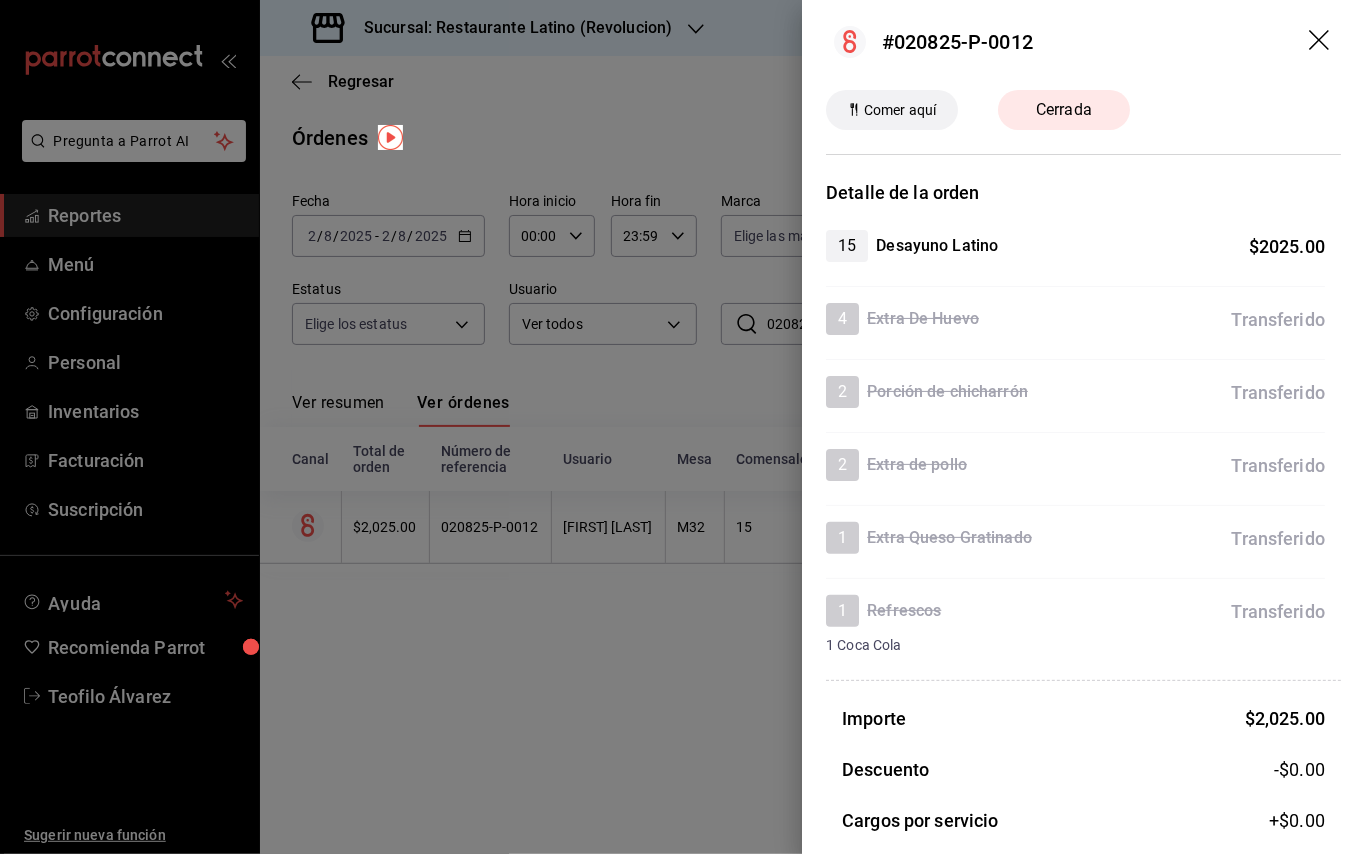 scroll, scrollTop: 0, scrollLeft: 0, axis: both 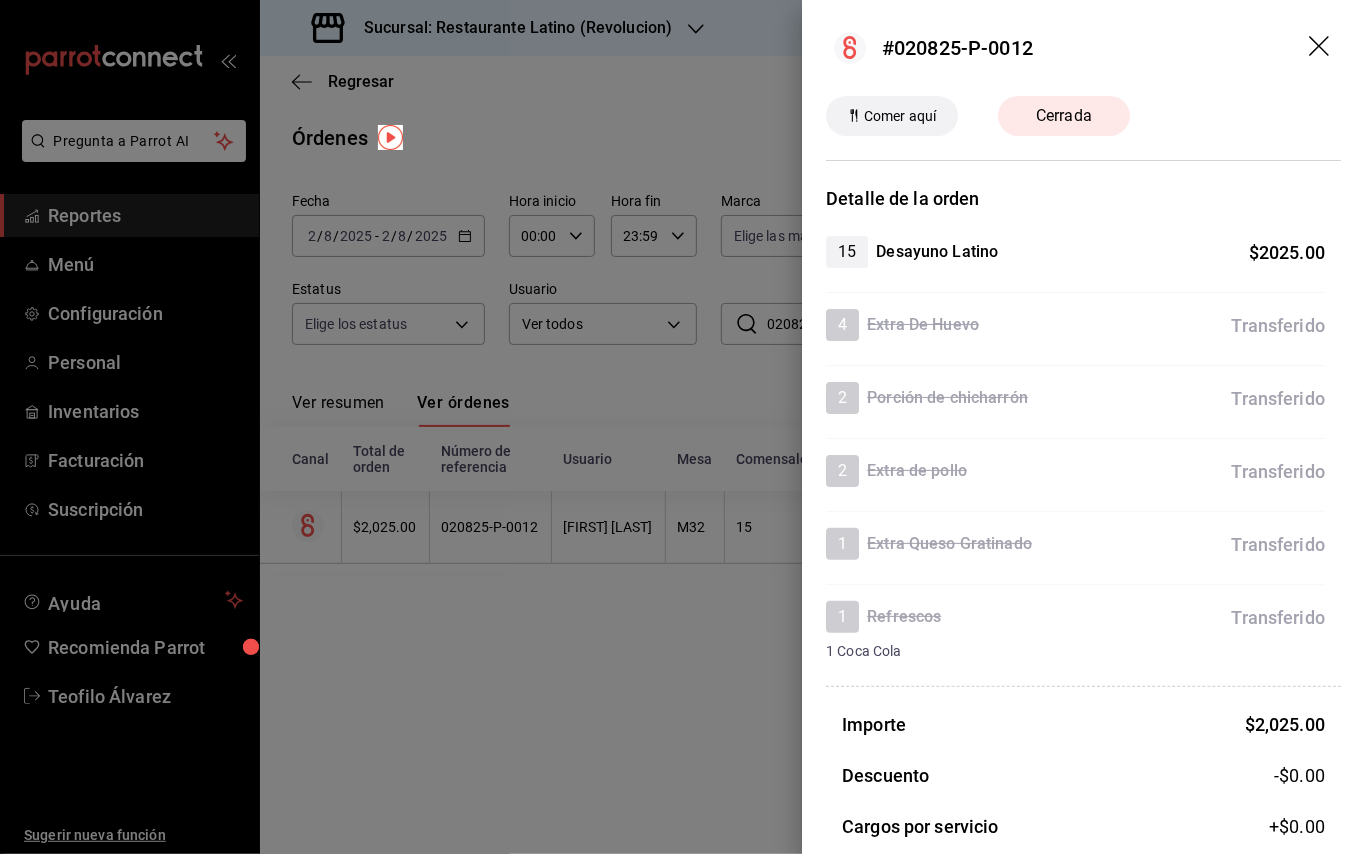 click 